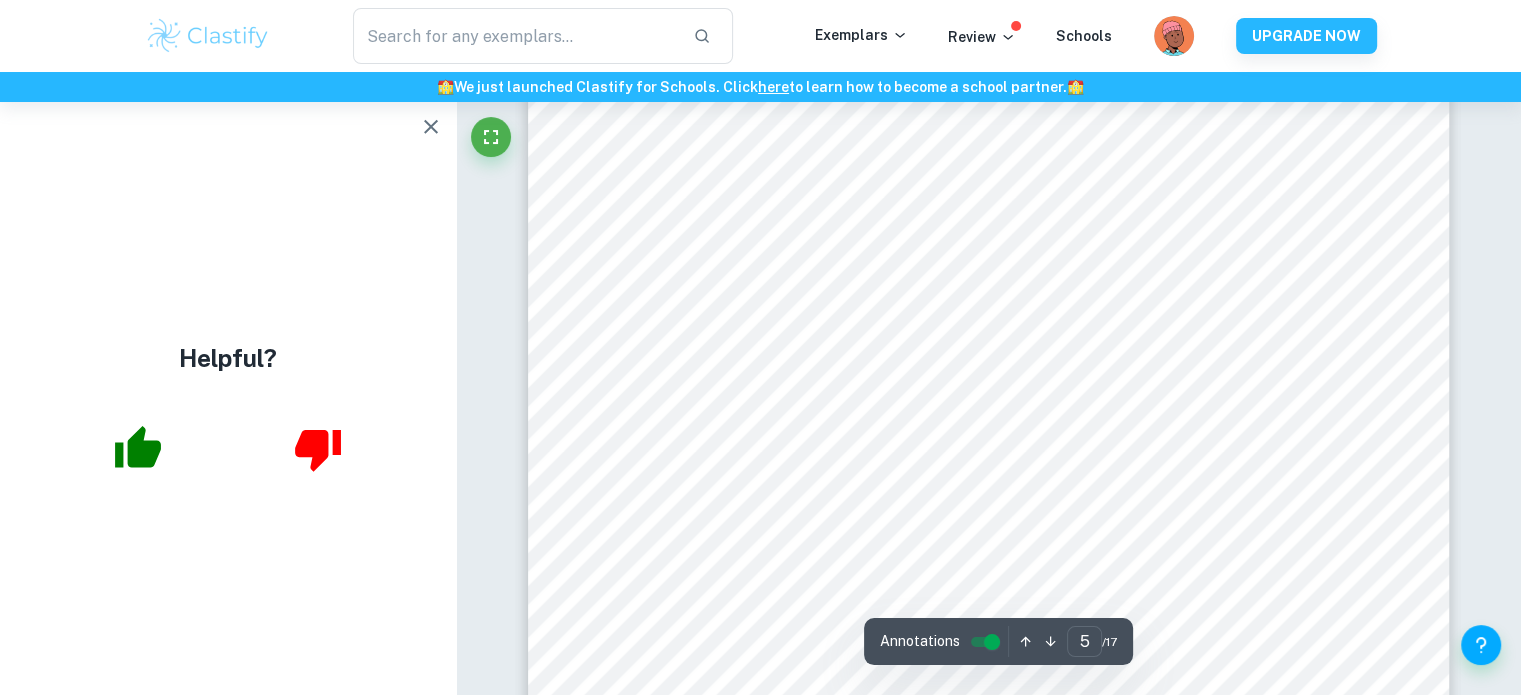 scroll, scrollTop: 5704, scrollLeft: 0, axis: vertical 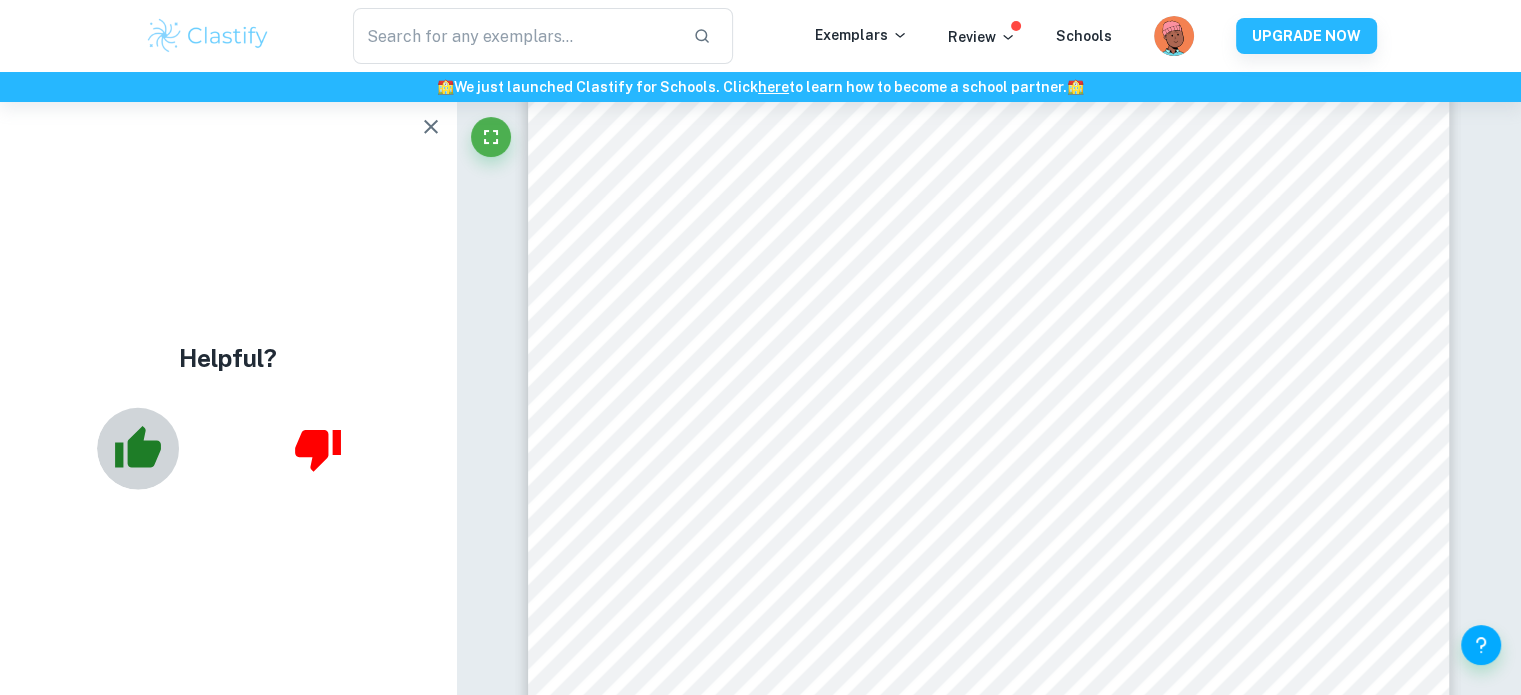 click 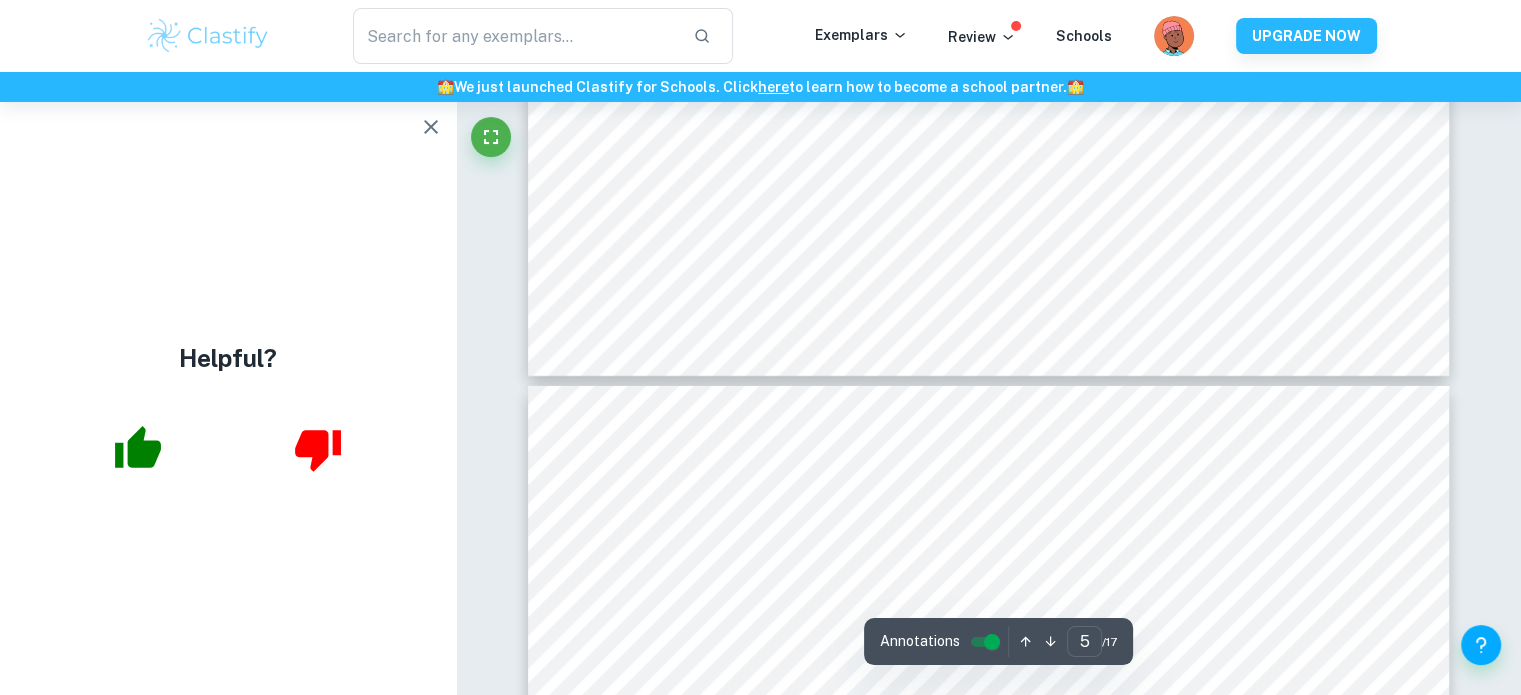 type on "6" 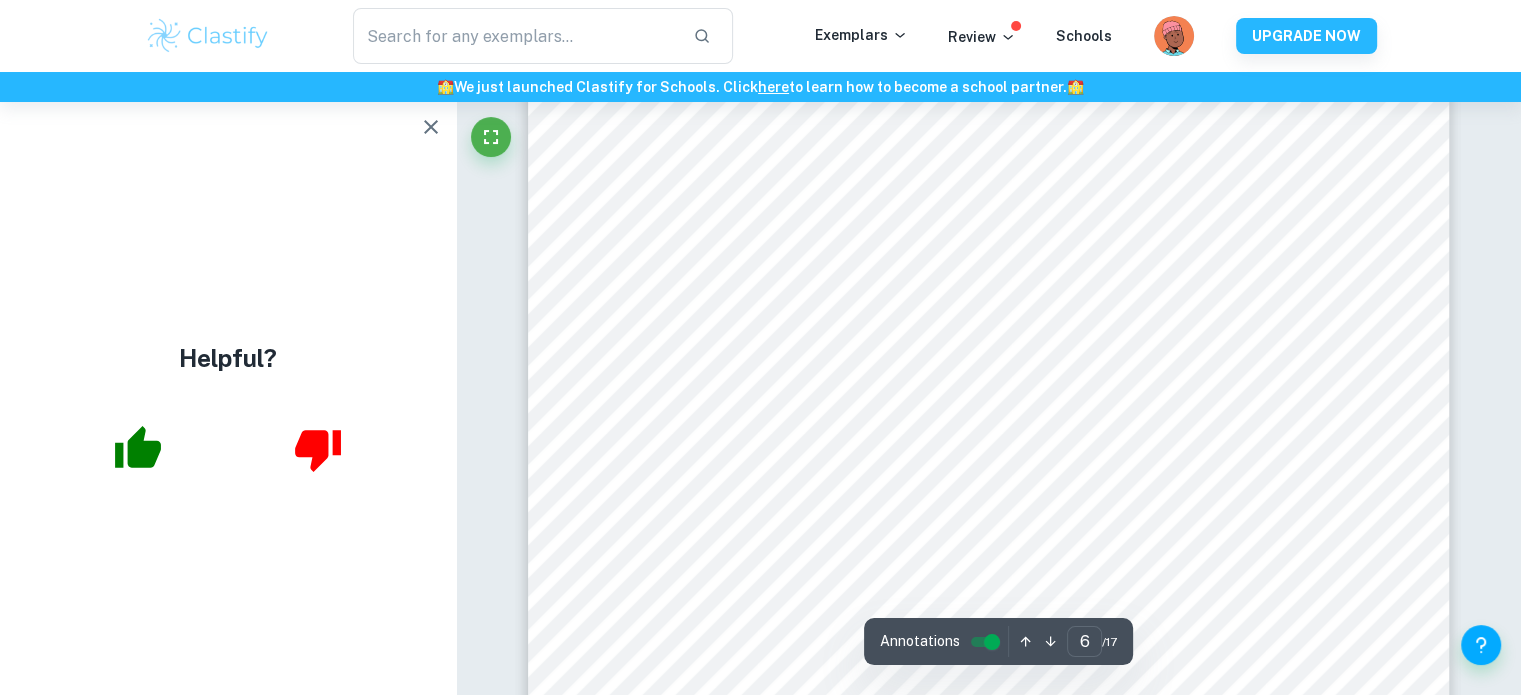 scroll, scrollTop: 7284, scrollLeft: 0, axis: vertical 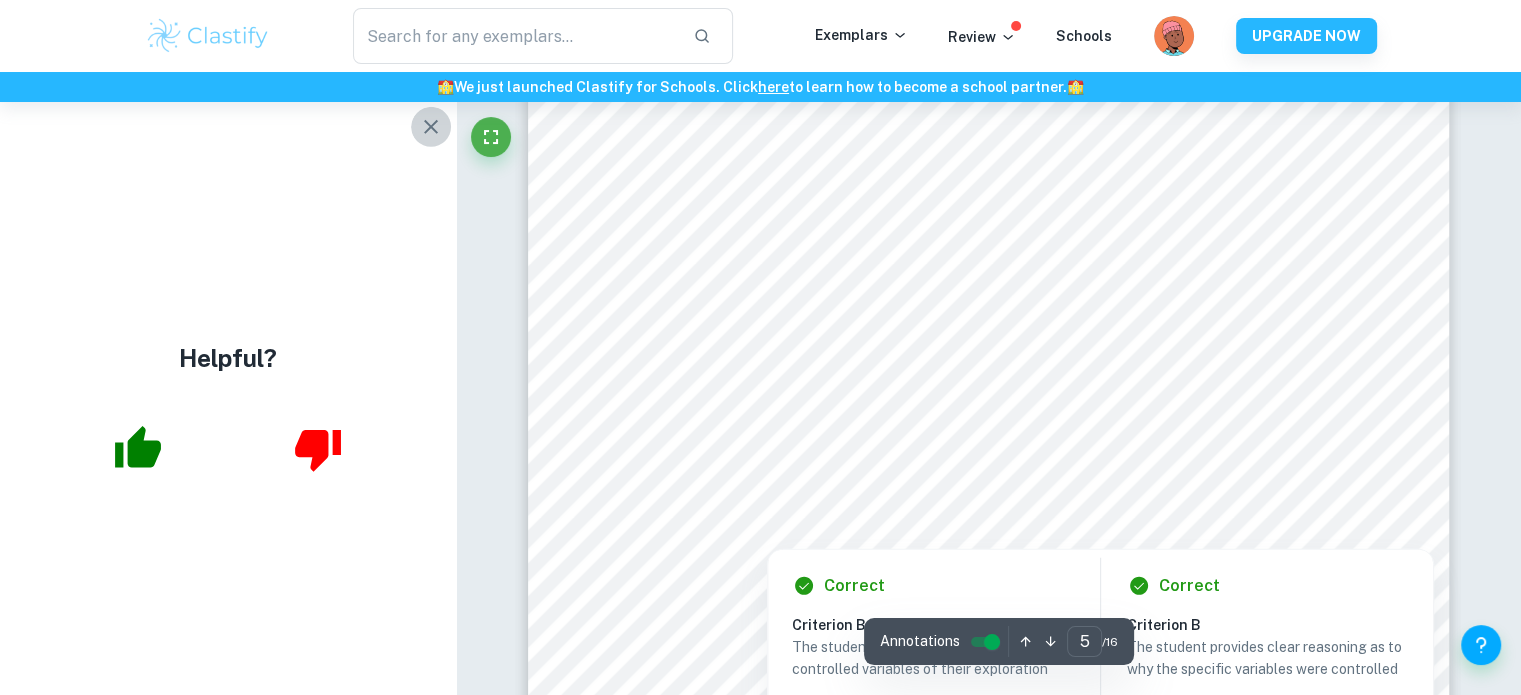 click at bounding box center (431, 127) 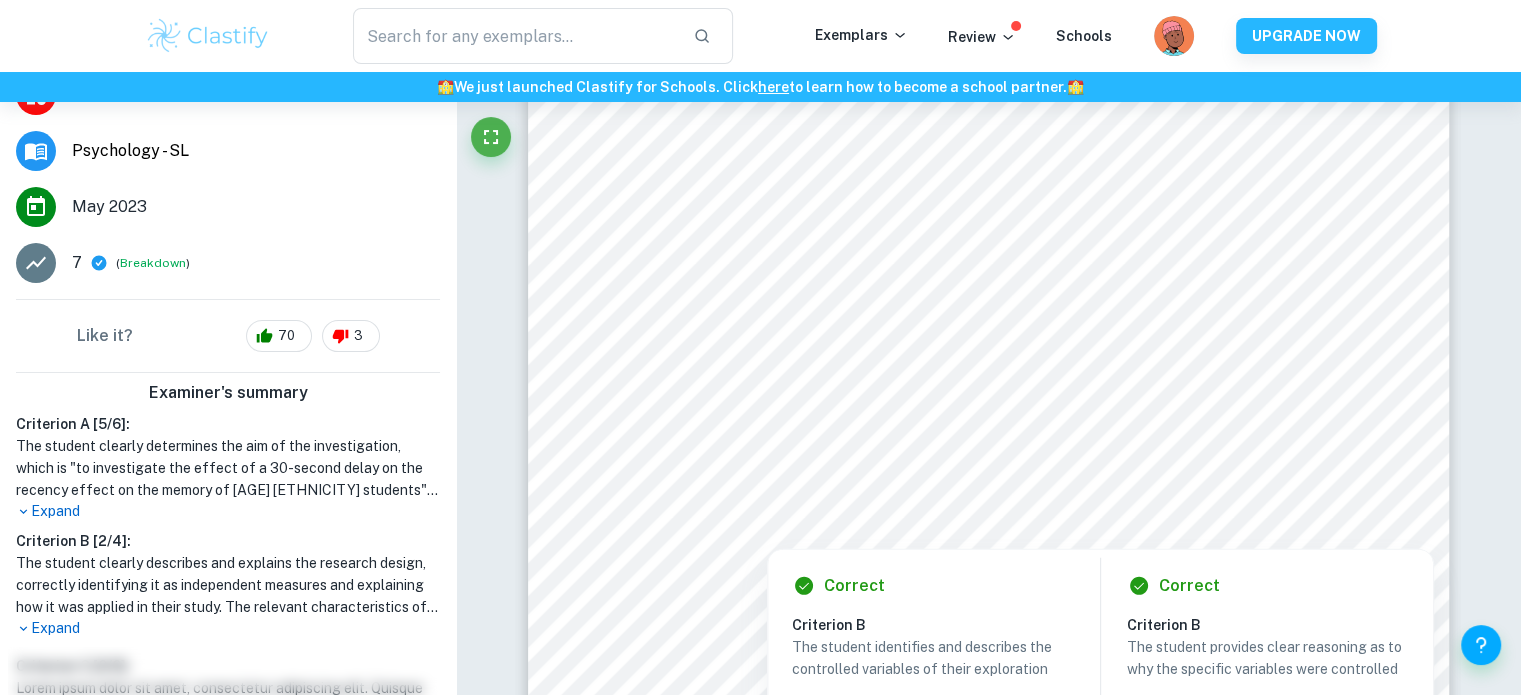 scroll, scrollTop: 256, scrollLeft: 0, axis: vertical 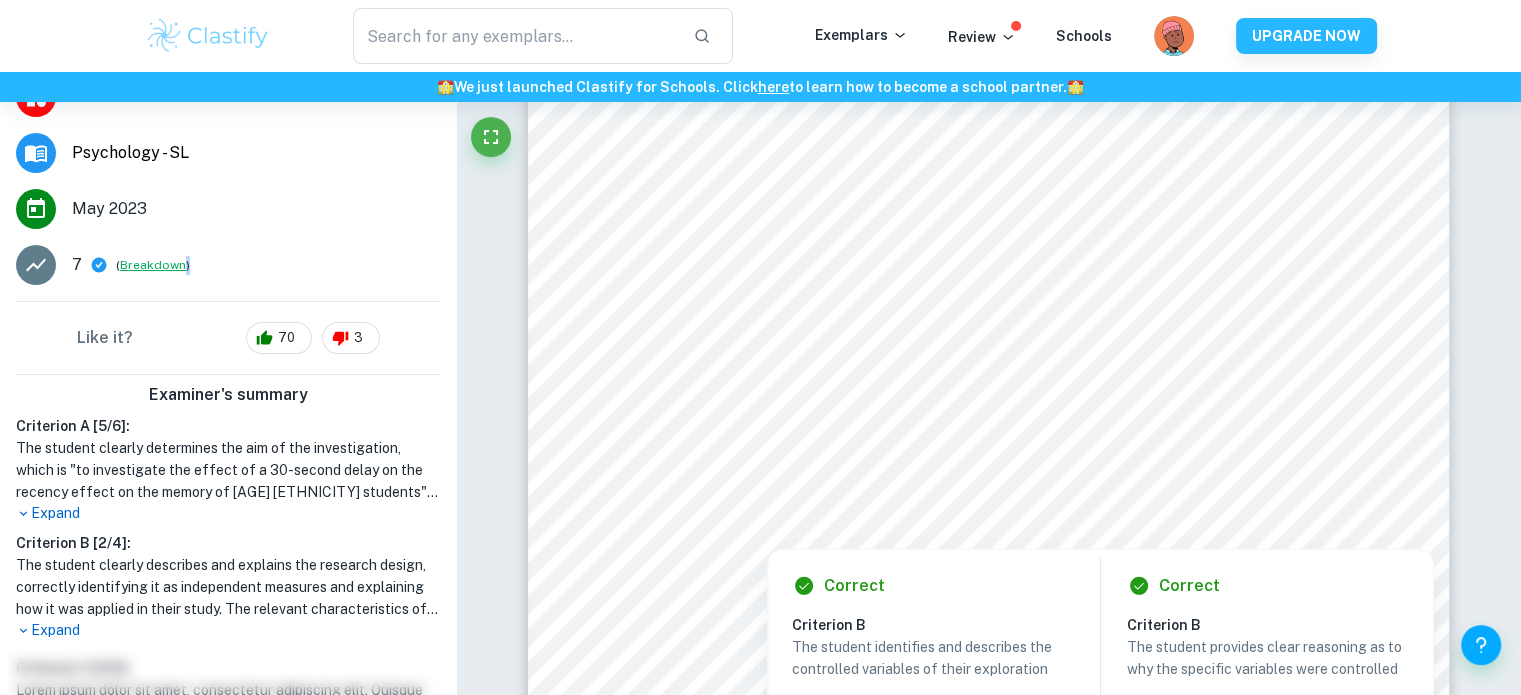 drag, startPoint x: 194, startPoint y: 263, endPoint x: 119, endPoint y: 264, distance: 75.00667 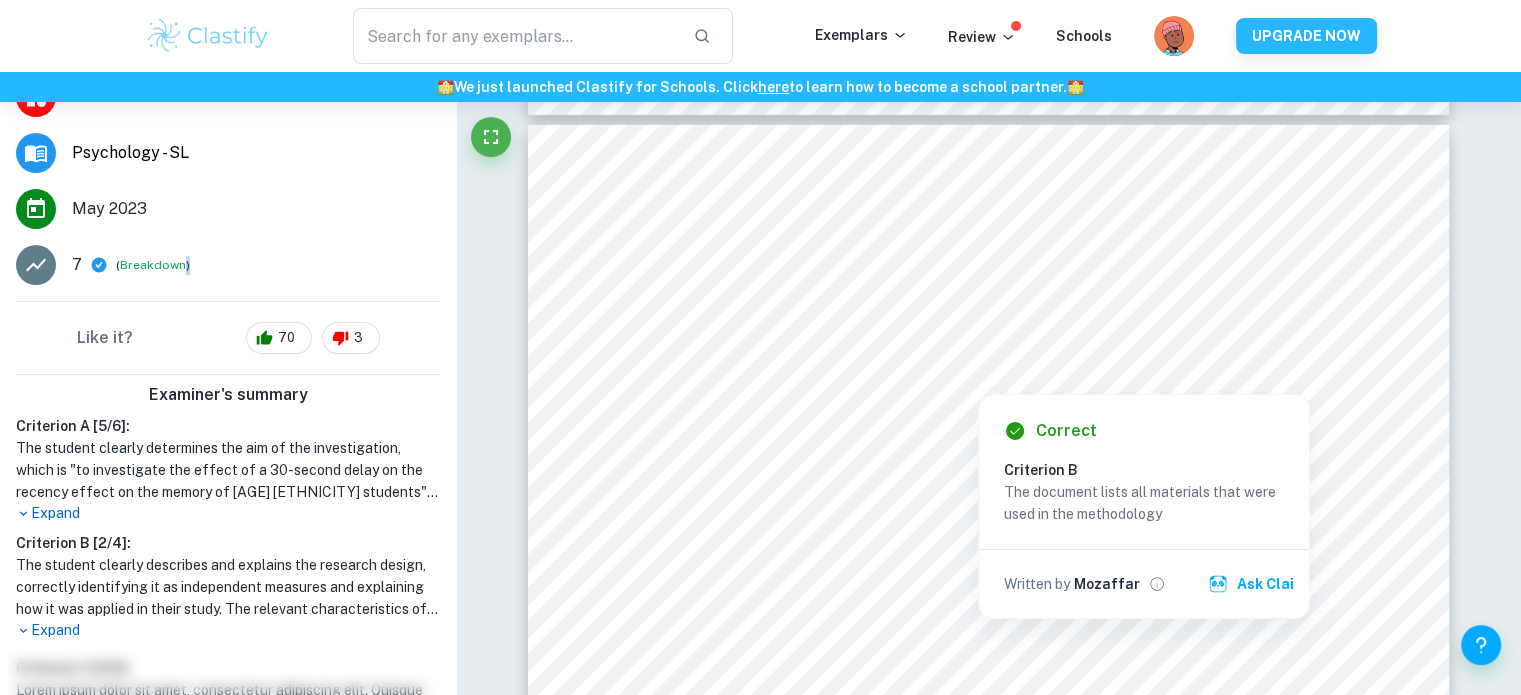 scroll, scrollTop: 6846, scrollLeft: 0, axis: vertical 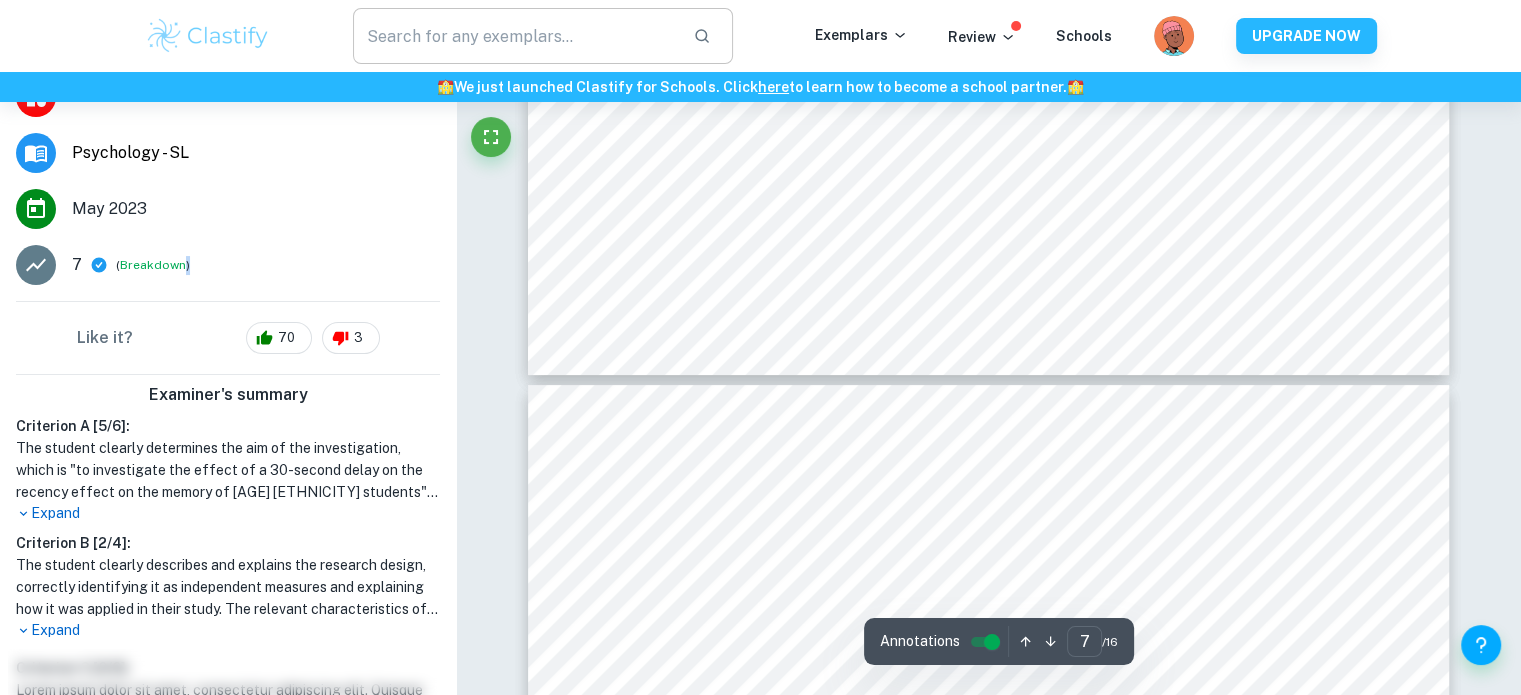 type on "6" 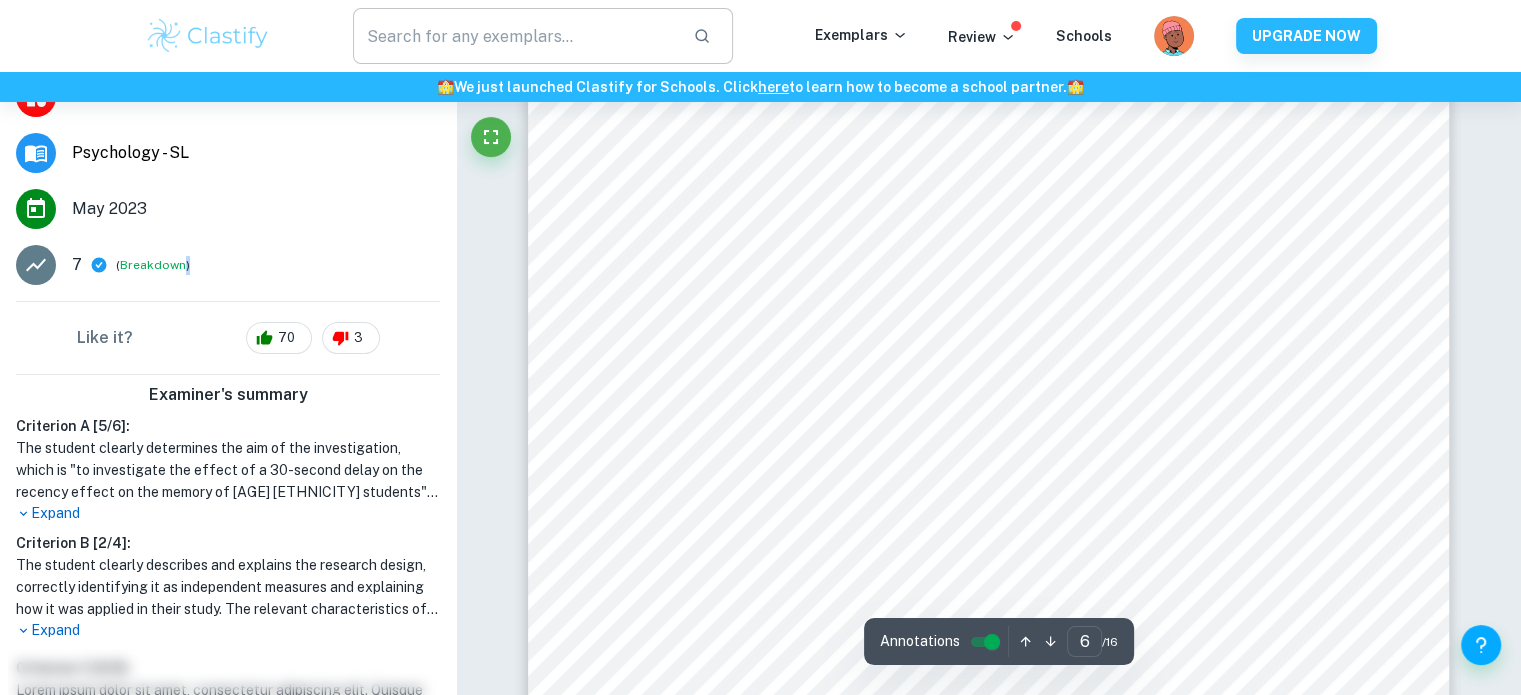 scroll, scrollTop: 7156, scrollLeft: 0, axis: vertical 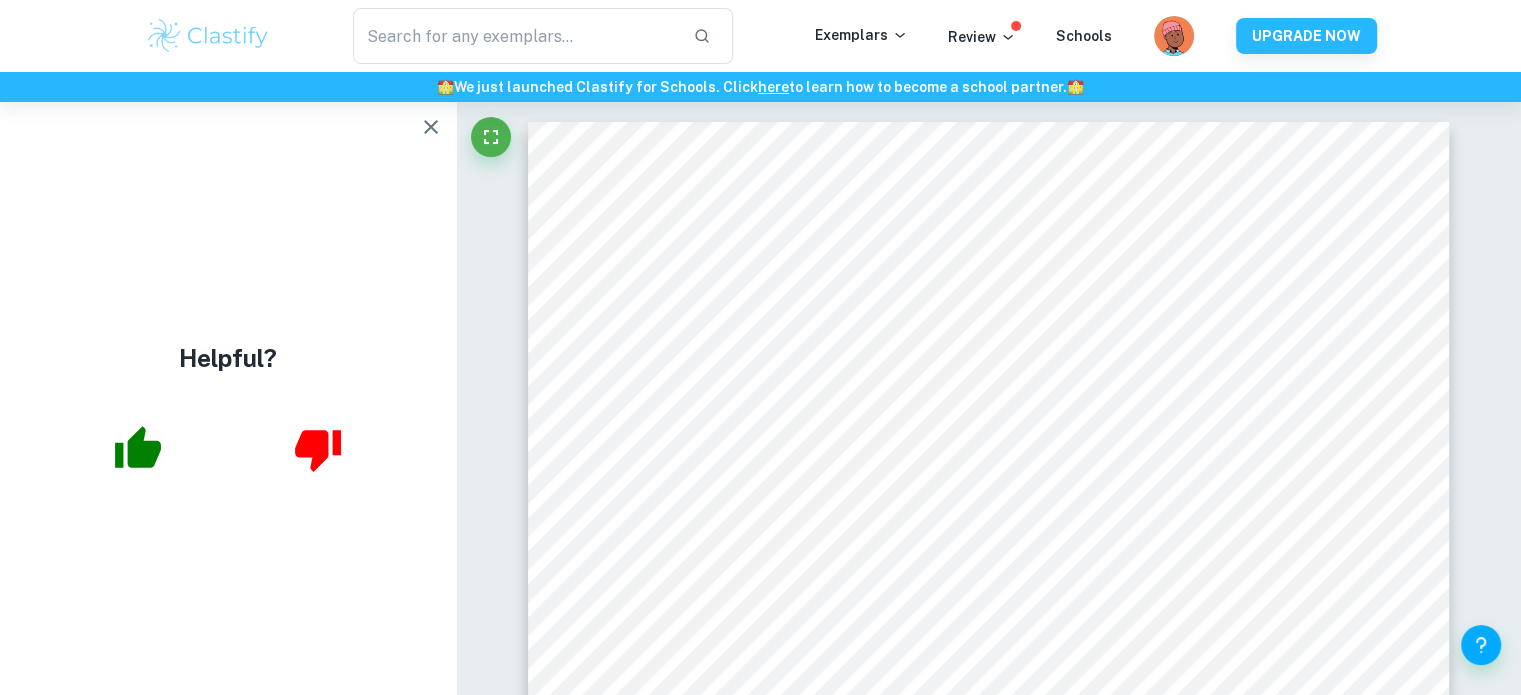 click at bounding box center (208, 36) 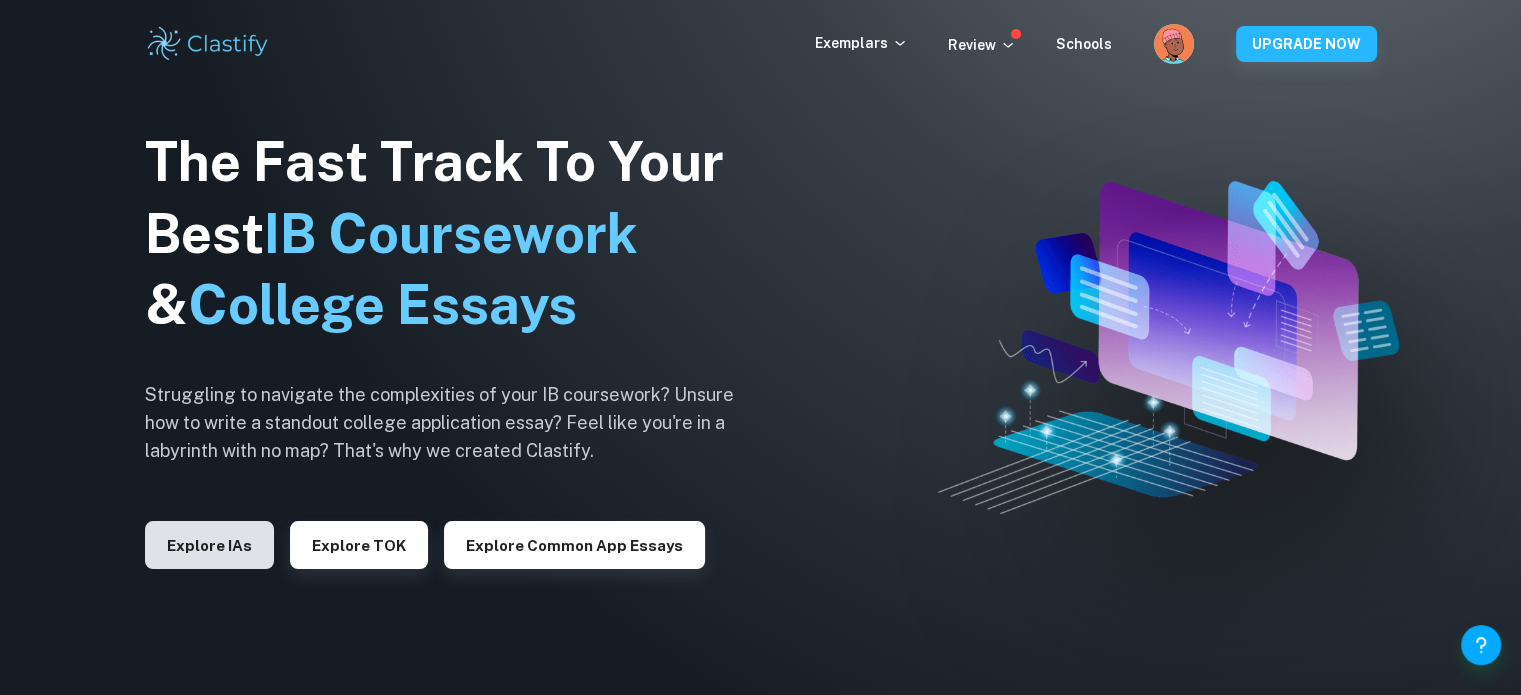 click on "Explore IAs" at bounding box center [209, 545] 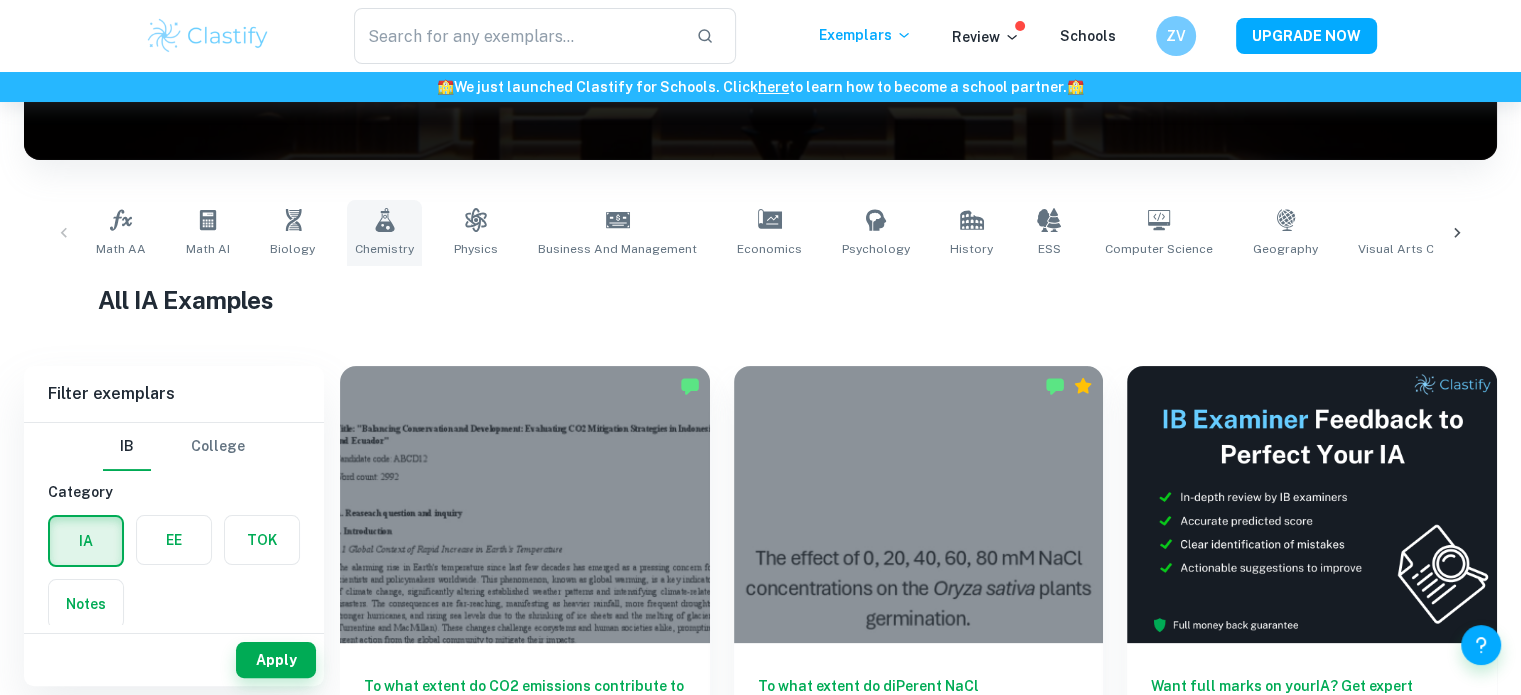 scroll, scrollTop: 340, scrollLeft: 0, axis: vertical 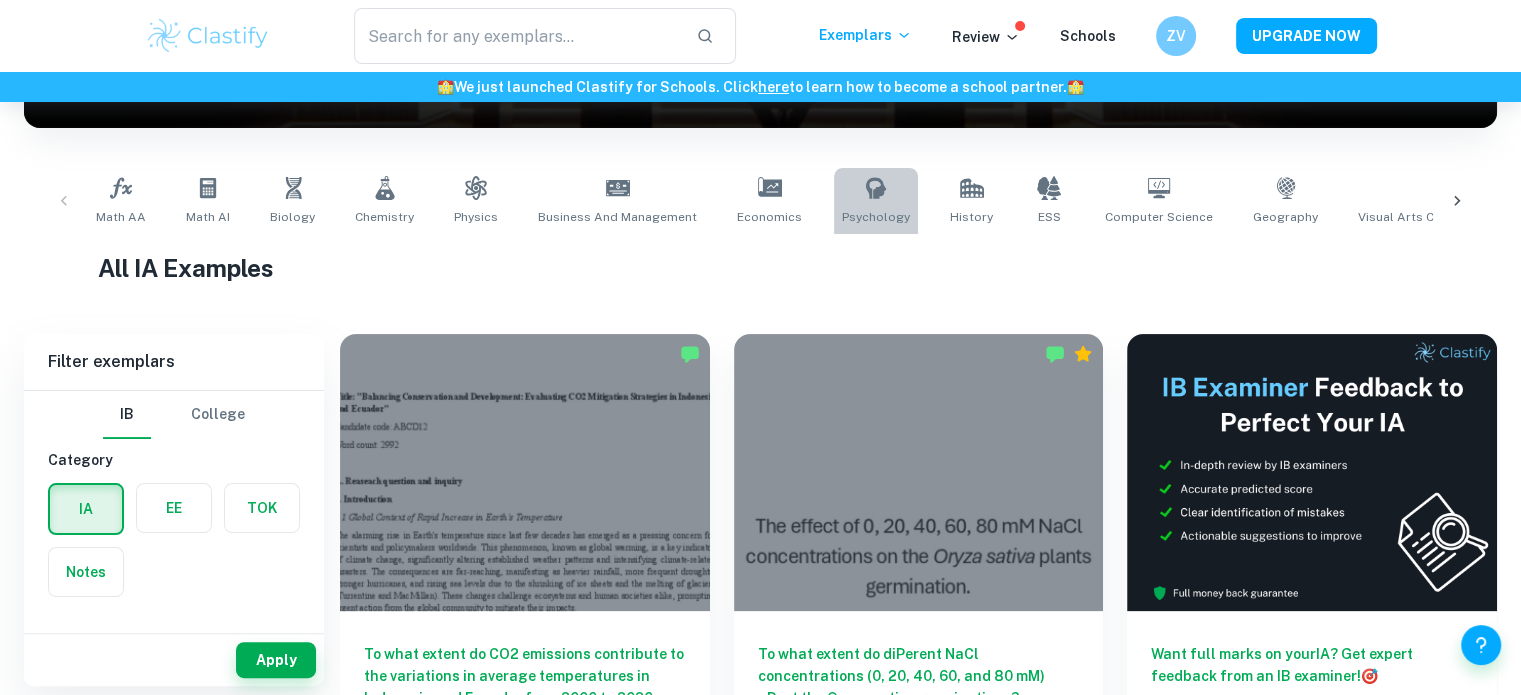 click on "Psychology" at bounding box center [876, 217] 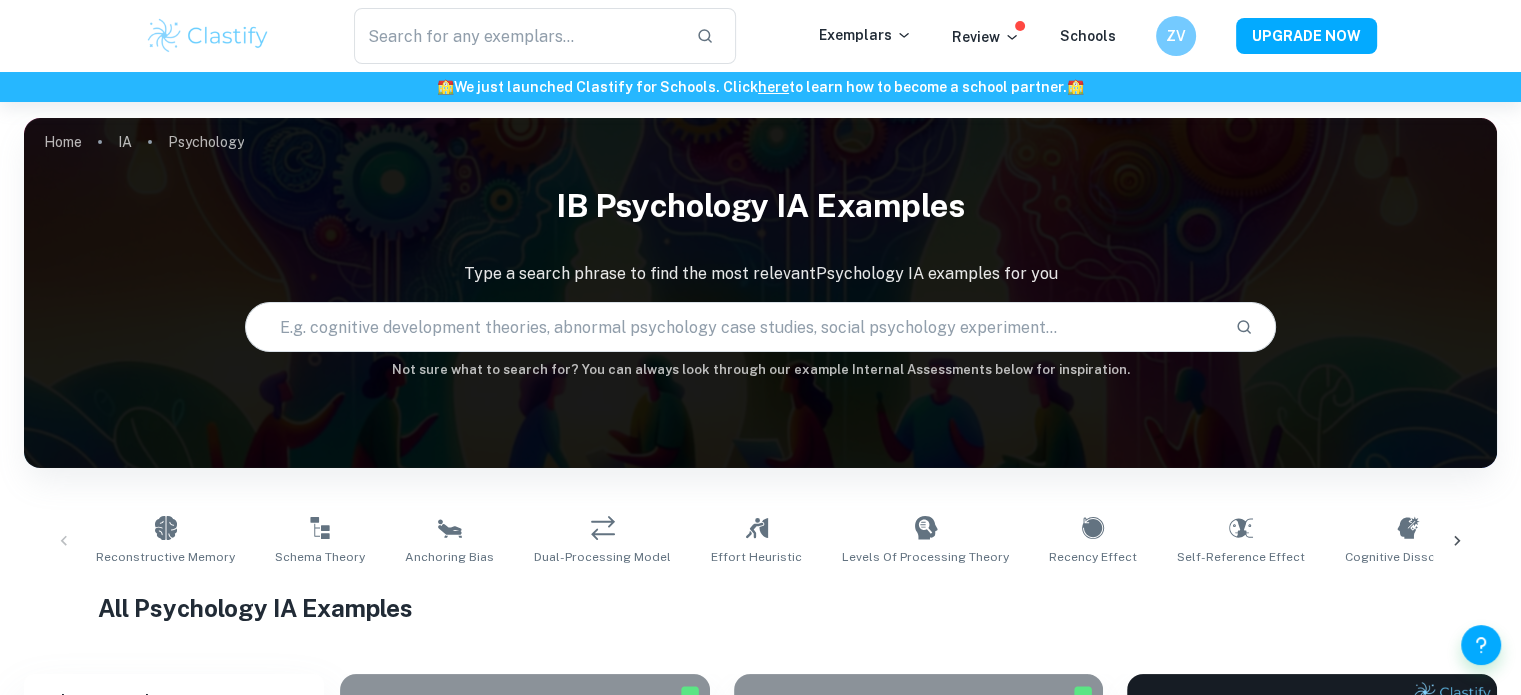 scroll, scrollTop: 370, scrollLeft: 0, axis: vertical 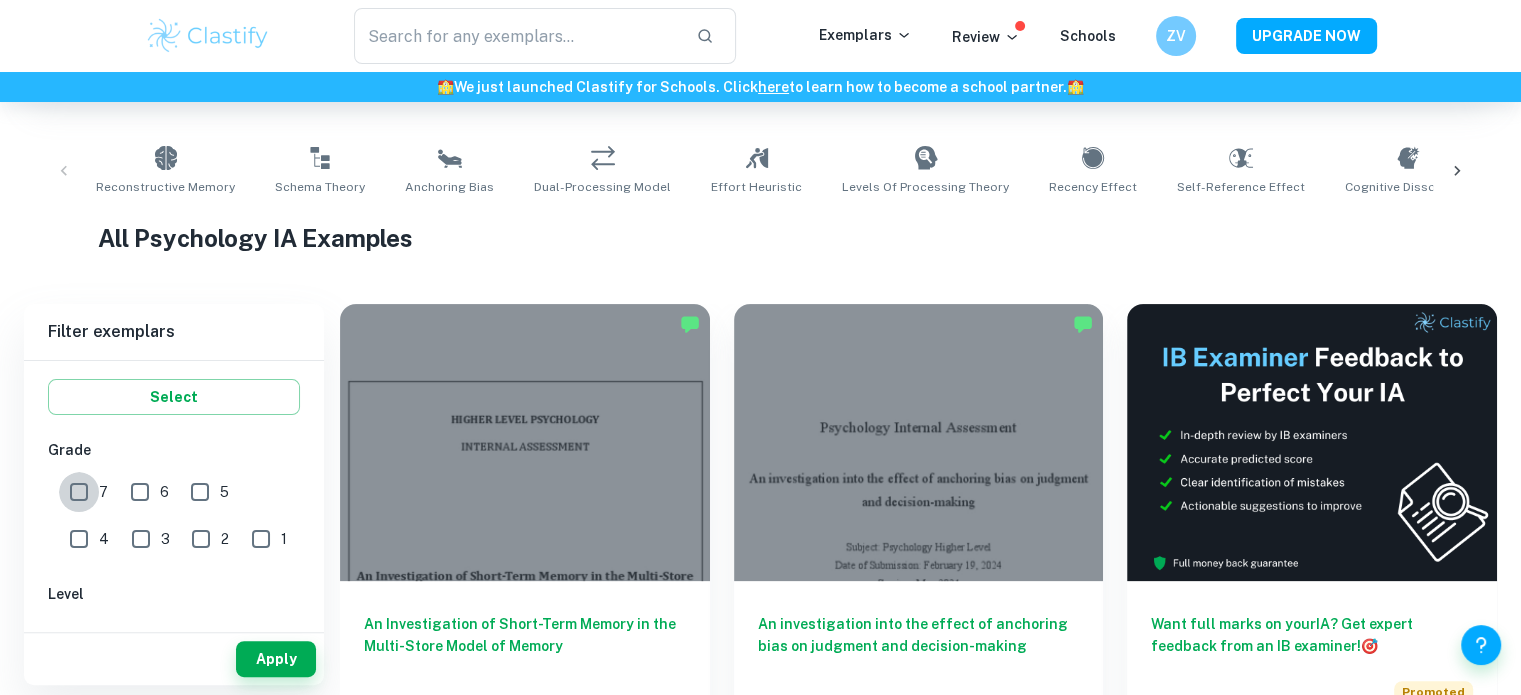 click on "7" at bounding box center [79, 492] 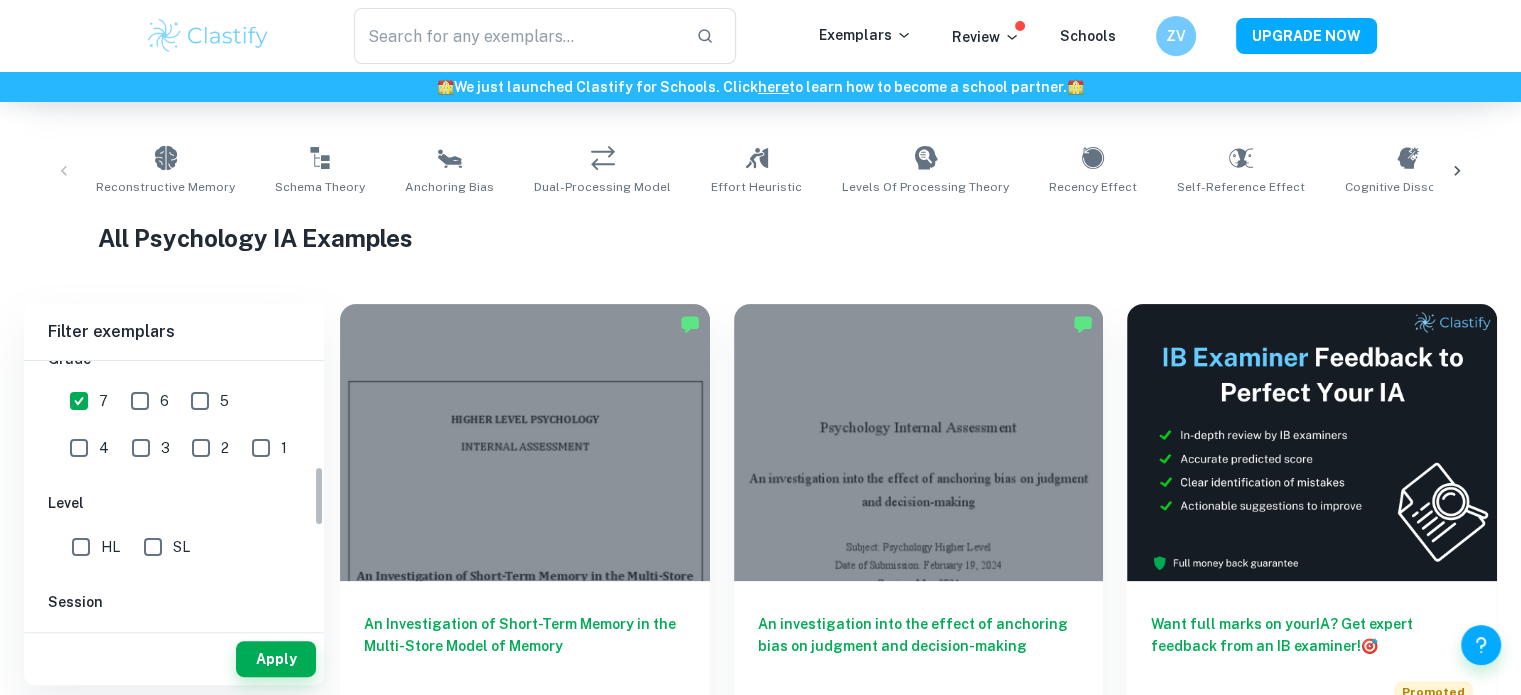 scroll, scrollTop: 490, scrollLeft: 0, axis: vertical 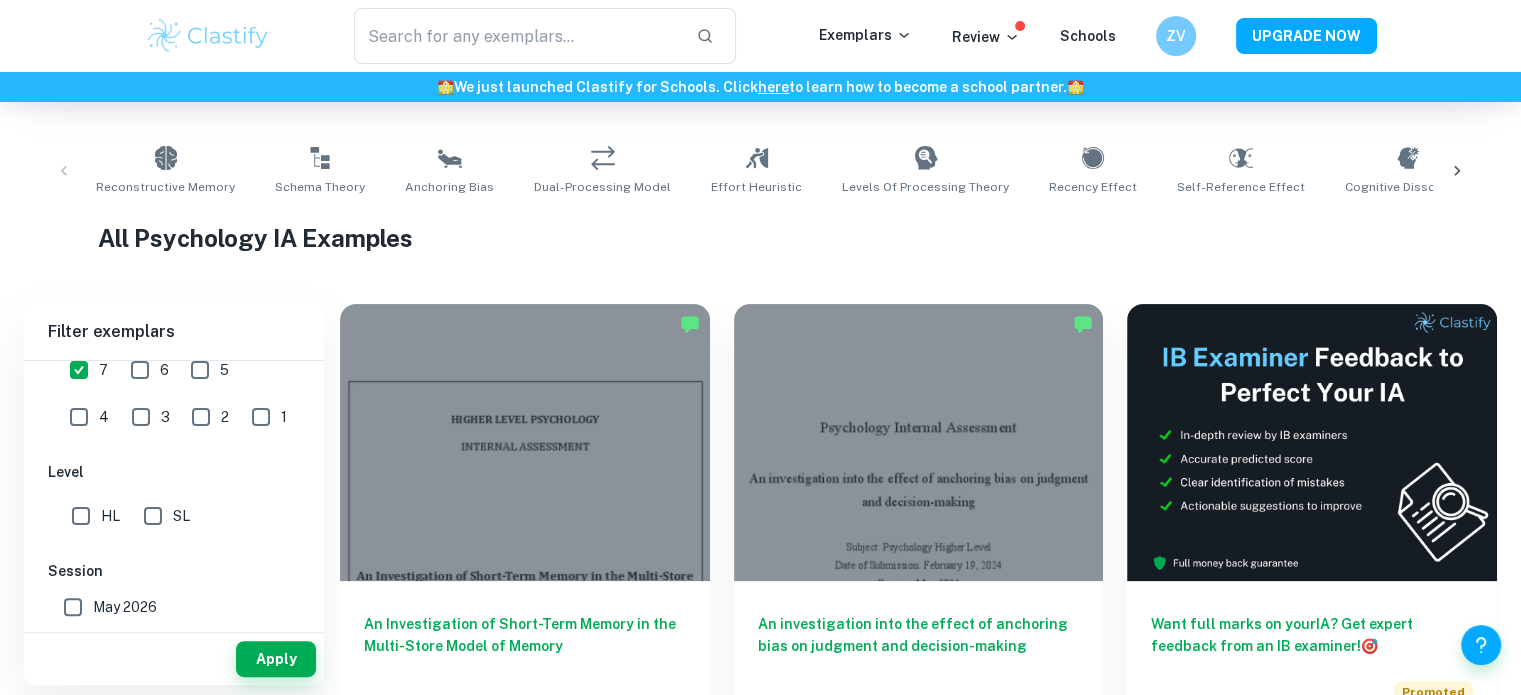 click on "SL" at bounding box center (153, 516) 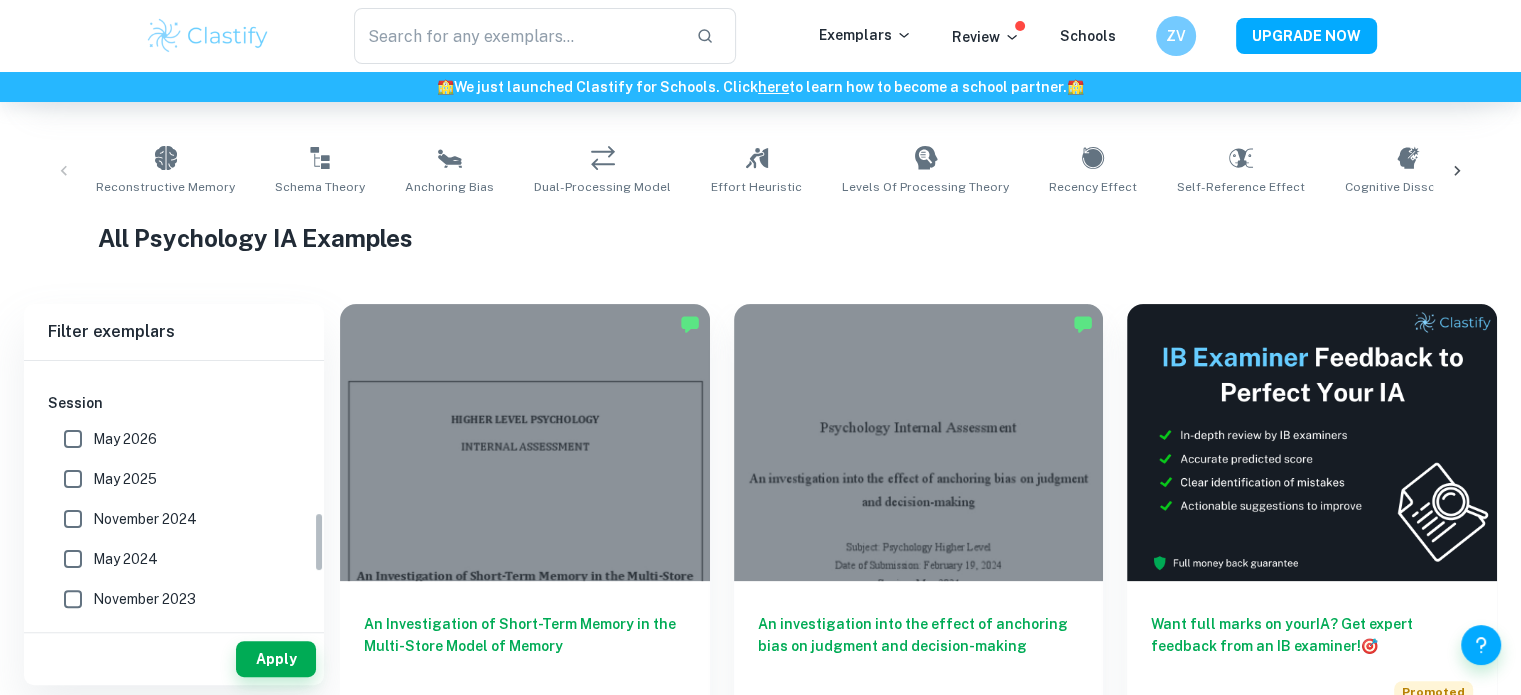 scroll, scrollTop: 659, scrollLeft: 0, axis: vertical 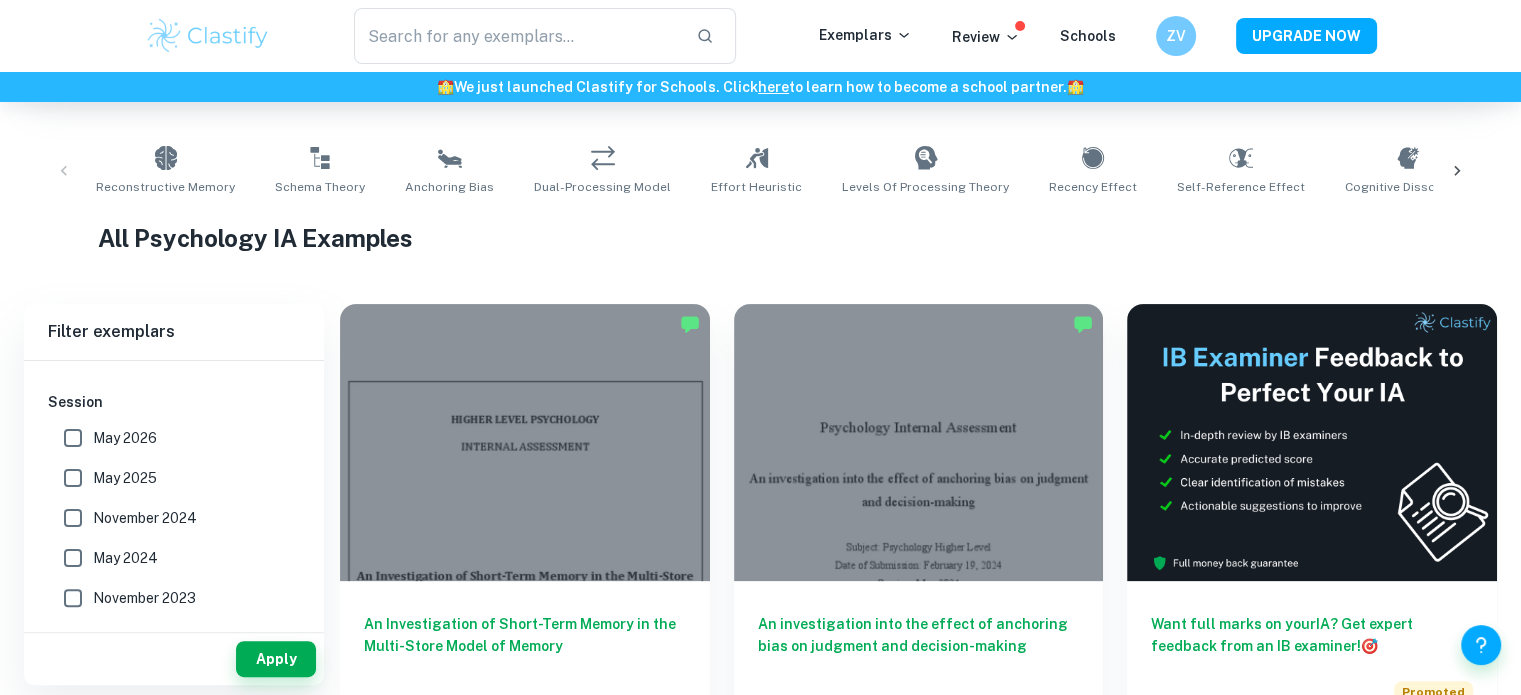 click on "May 2025" at bounding box center (73, 478) 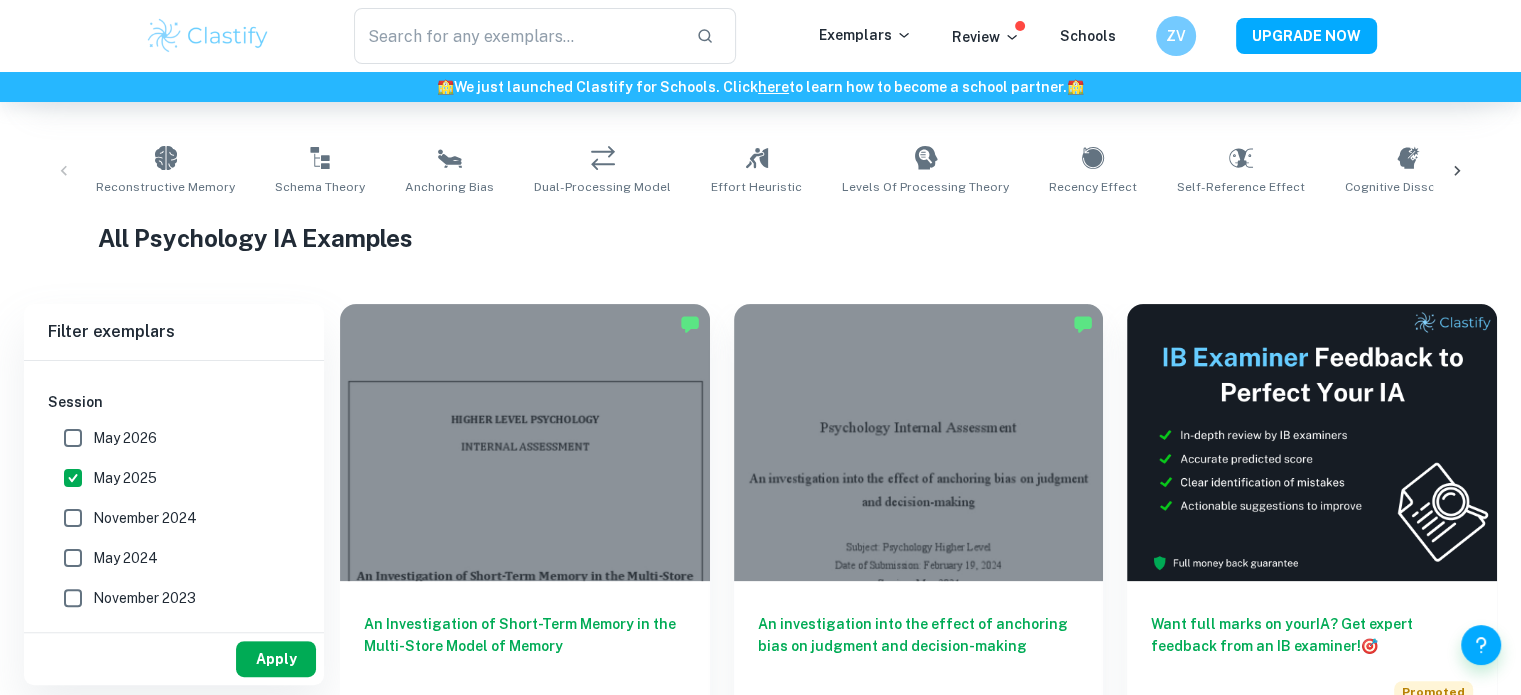 click on "Apply" at bounding box center [276, 659] 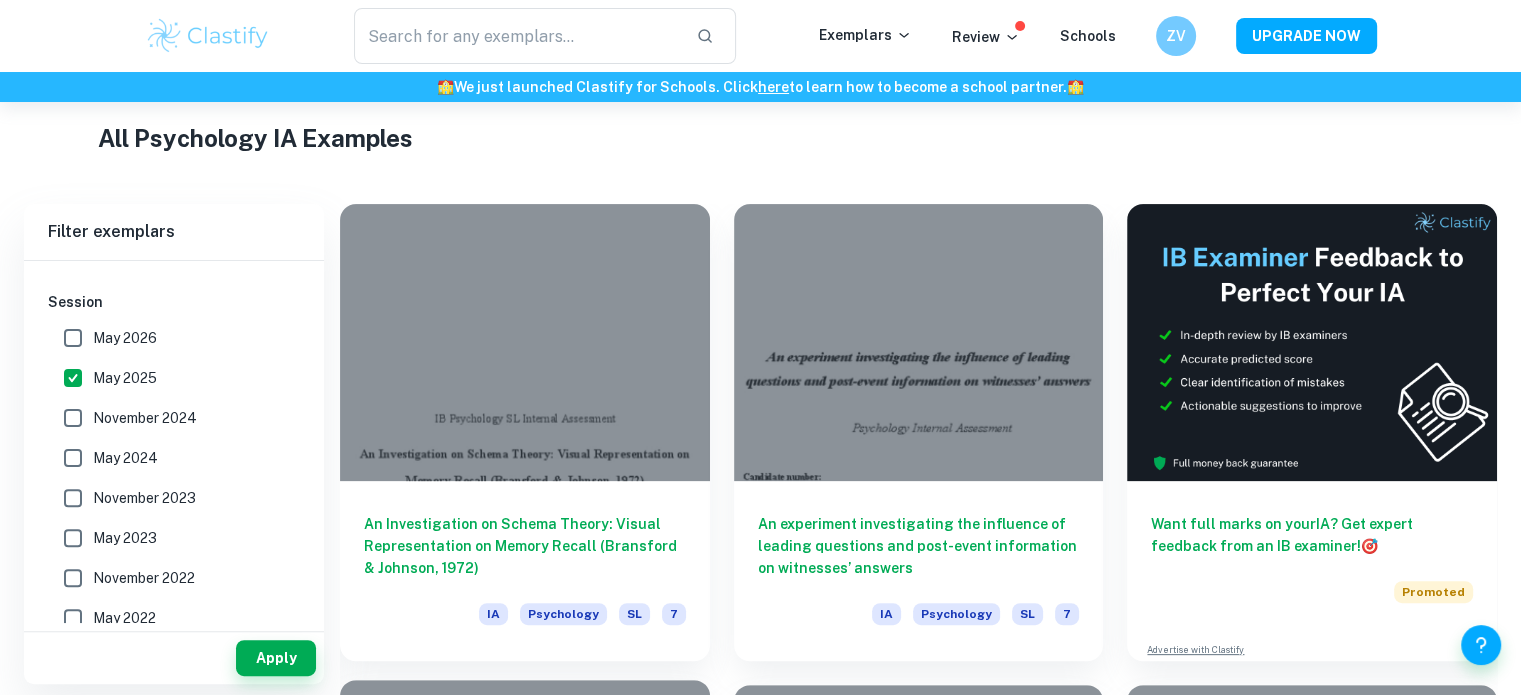 scroll, scrollTop: 468, scrollLeft: 0, axis: vertical 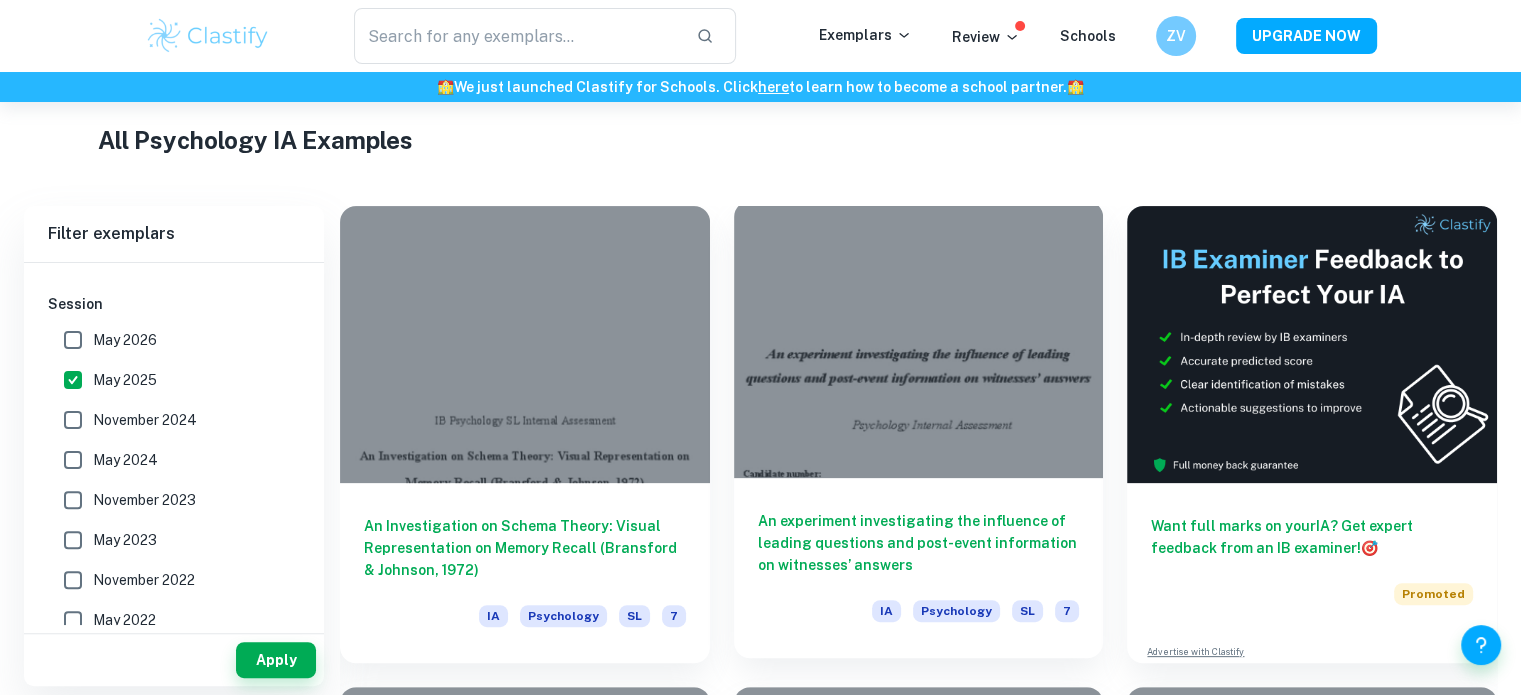 click on "An experiment investigating the influence of leading questions and post-event information on witnesses’ answers" at bounding box center (919, 543) 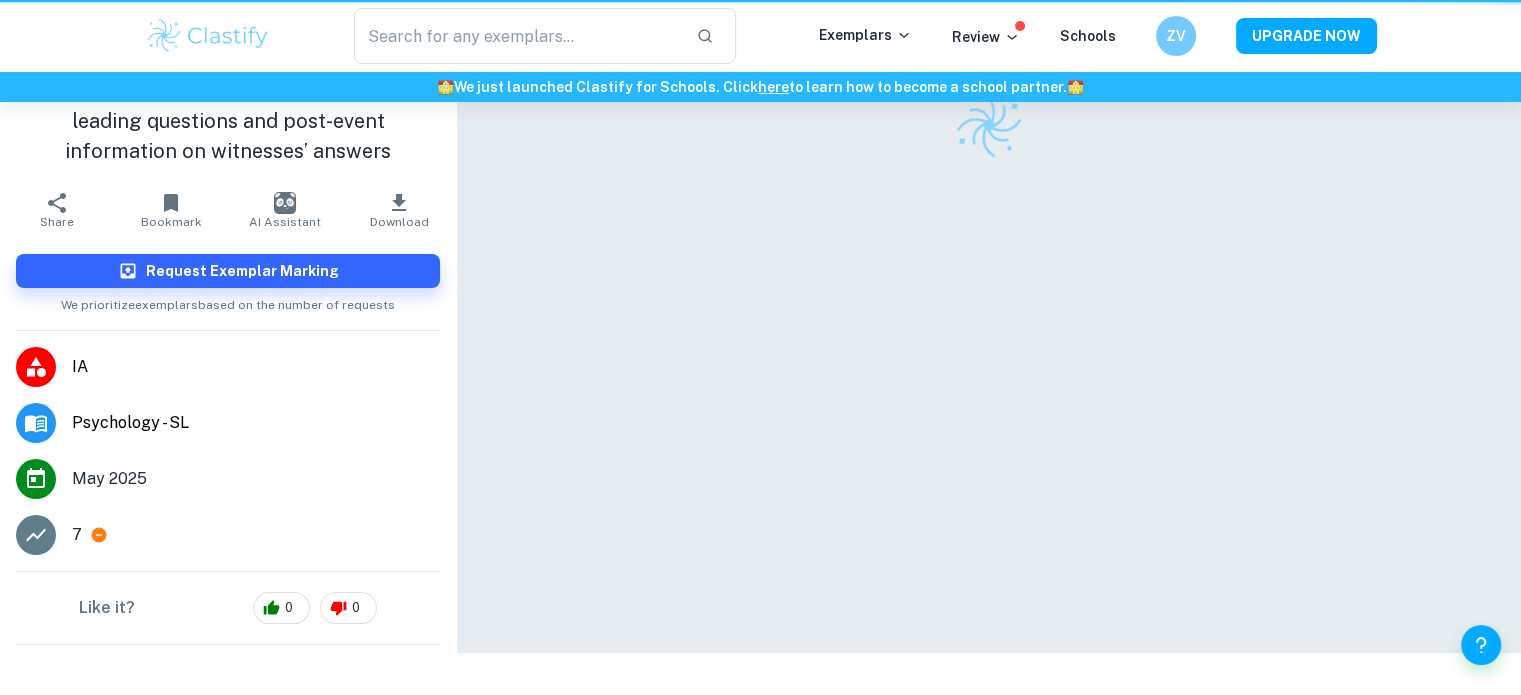 scroll, scrollTop: 0, scrollLeft: 0, axis: both 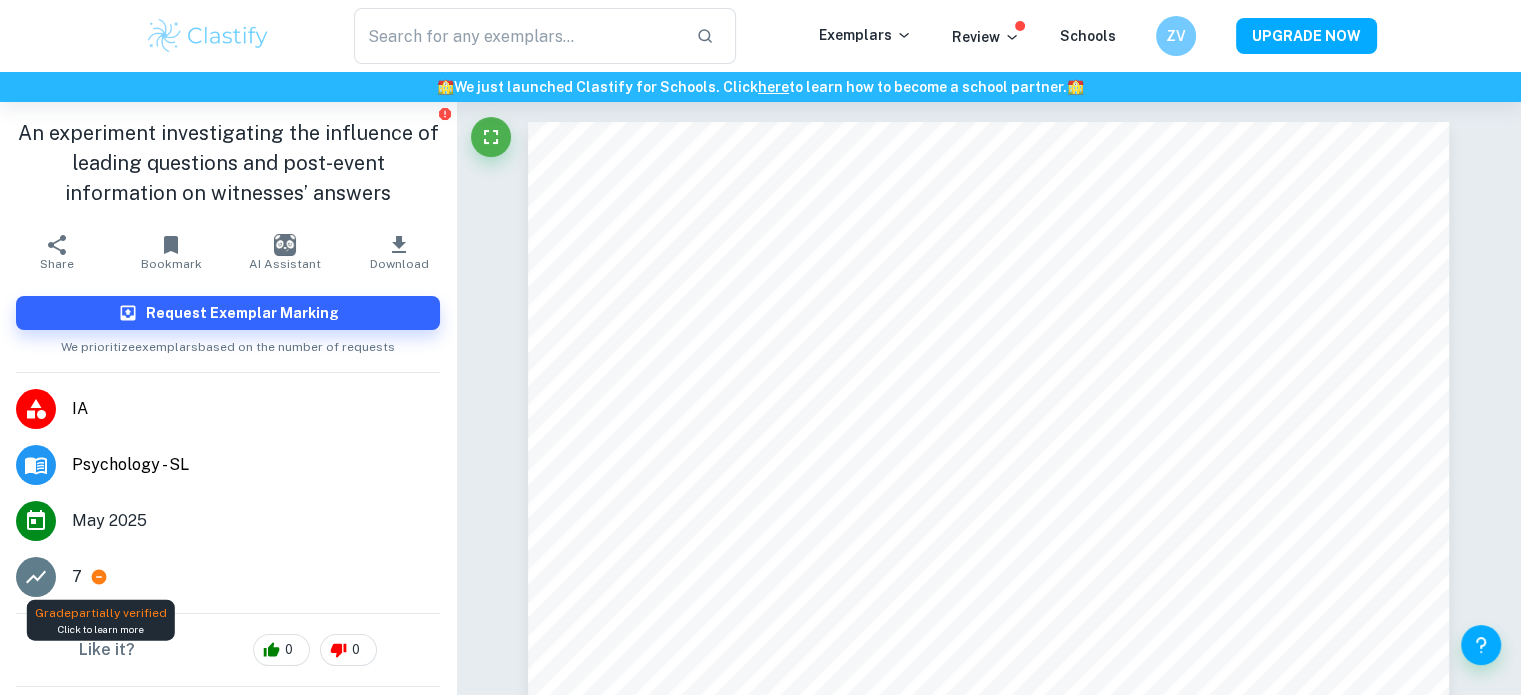 click 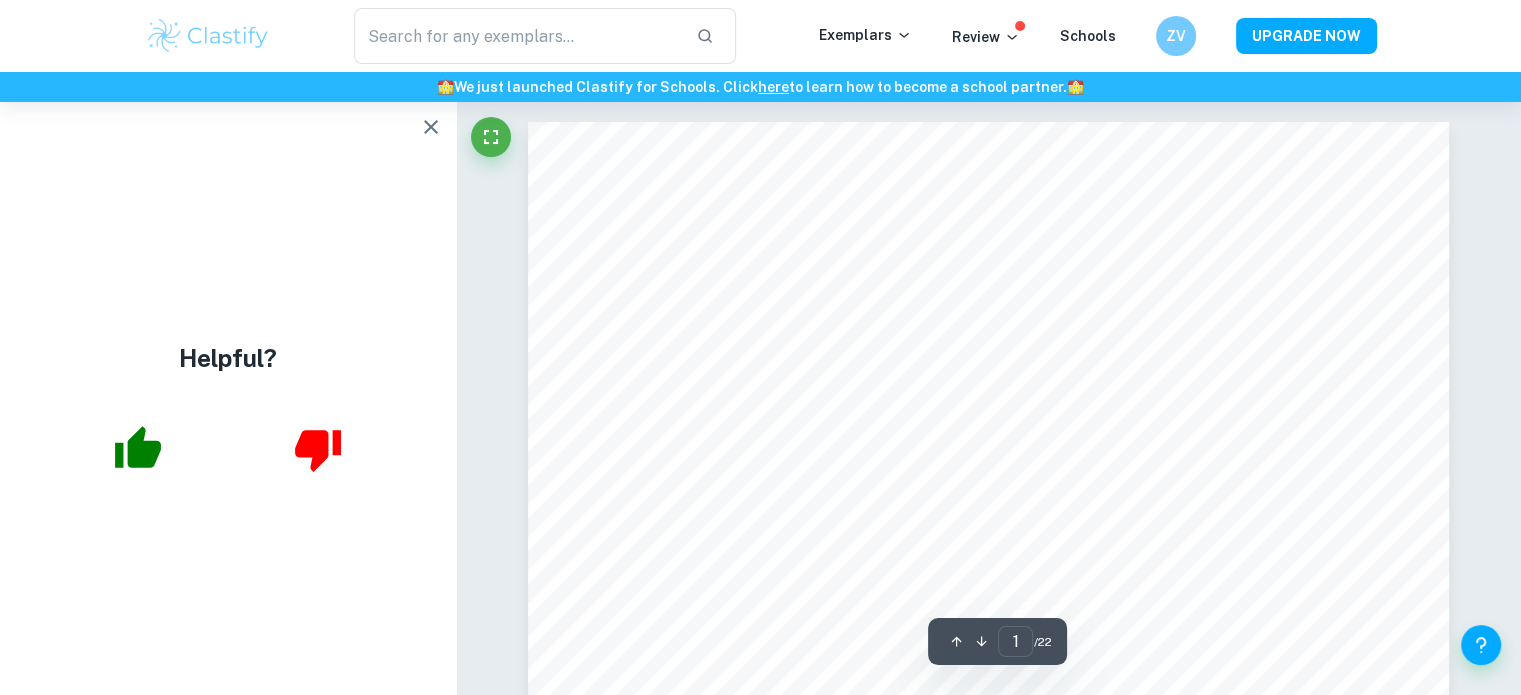 scroll, scrollTop: 13, scrollLeft: 0, axis: vertical 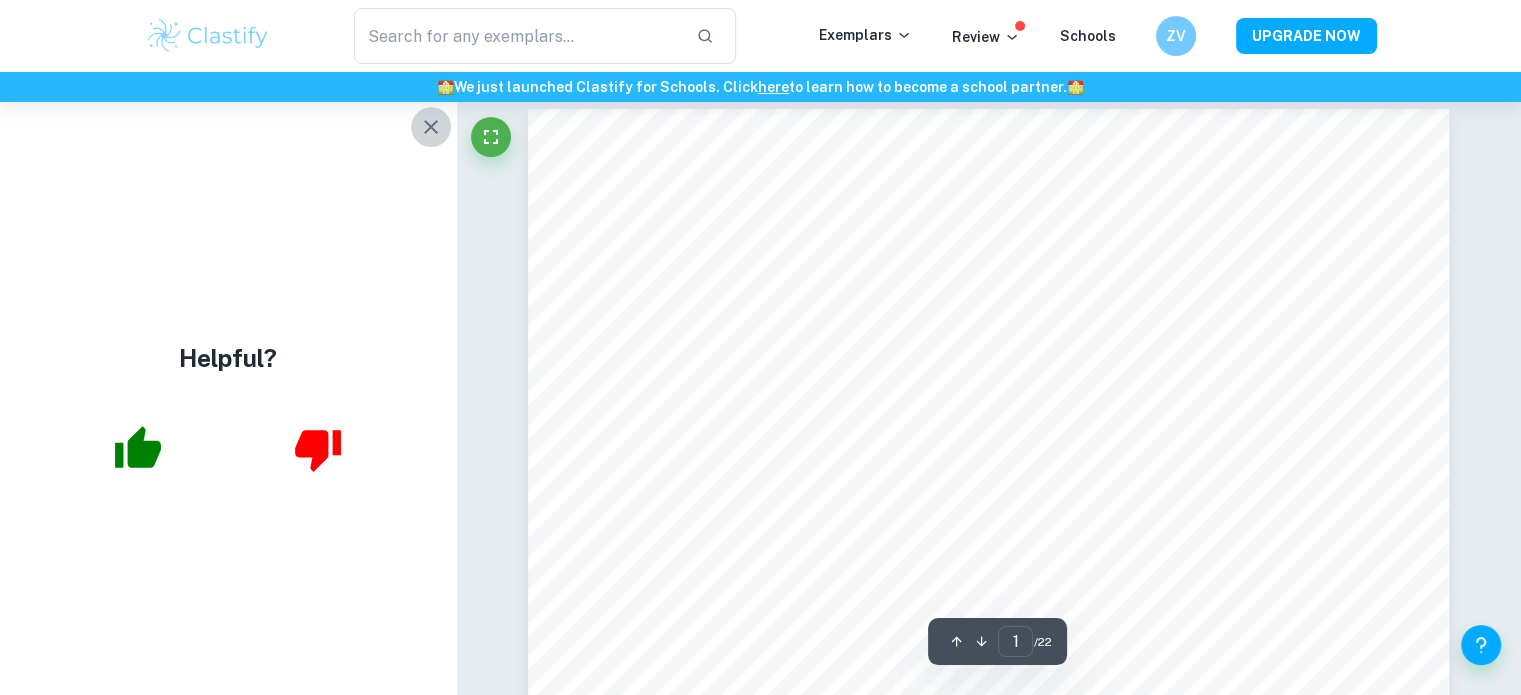 click 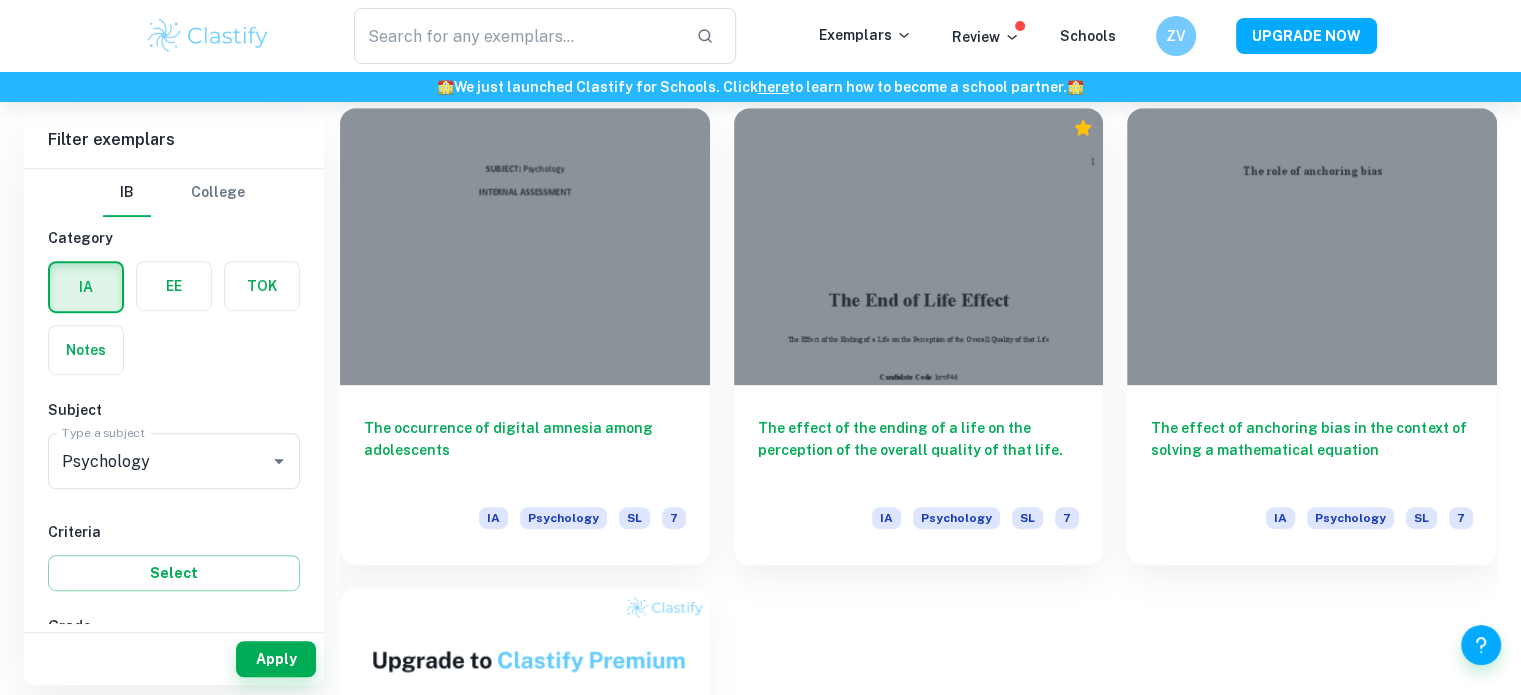 scroll, scrollTop: 1046, scrollLeft: 0, axis: vertical 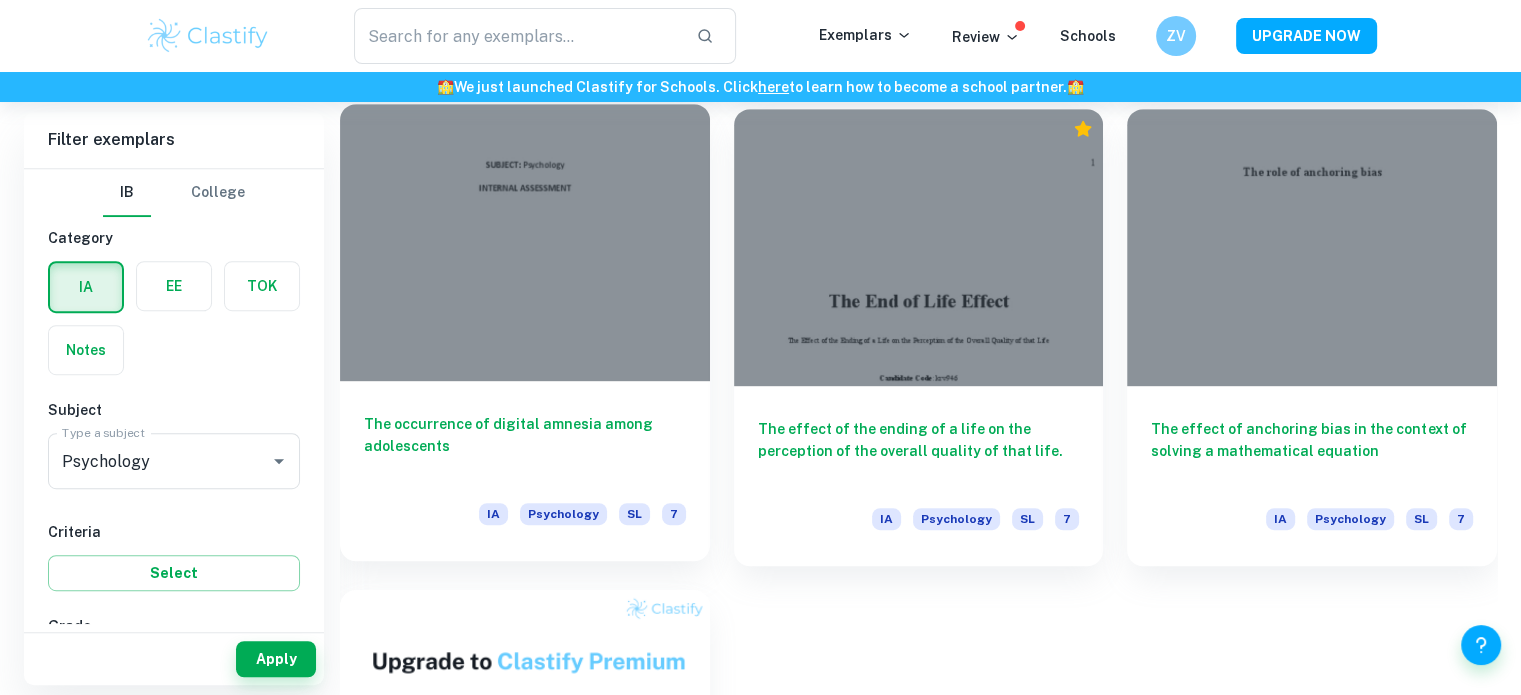 click on "The occurrence of digital amnesia among adolescents" at bounding box center [525, 446] 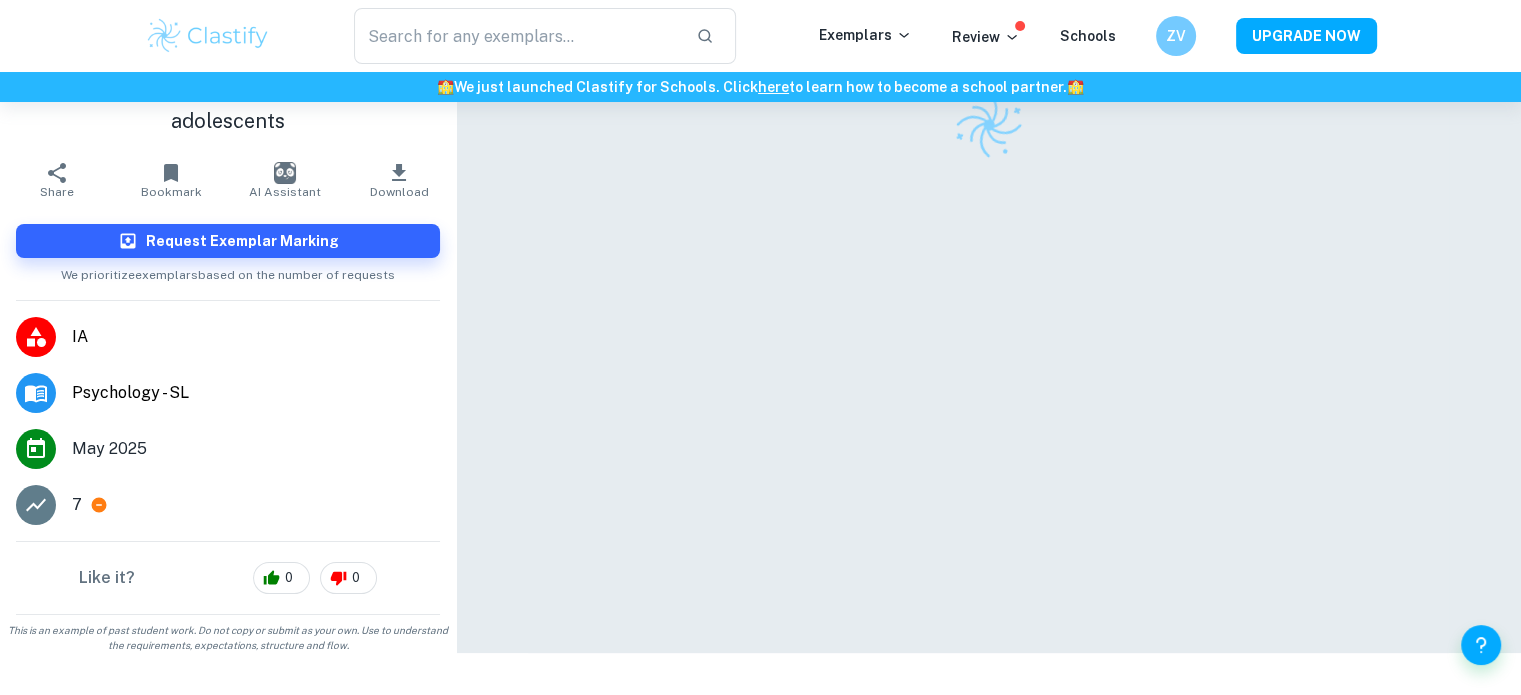 scroll, scrollTop: 0, scrollLeft: 0, axis: both 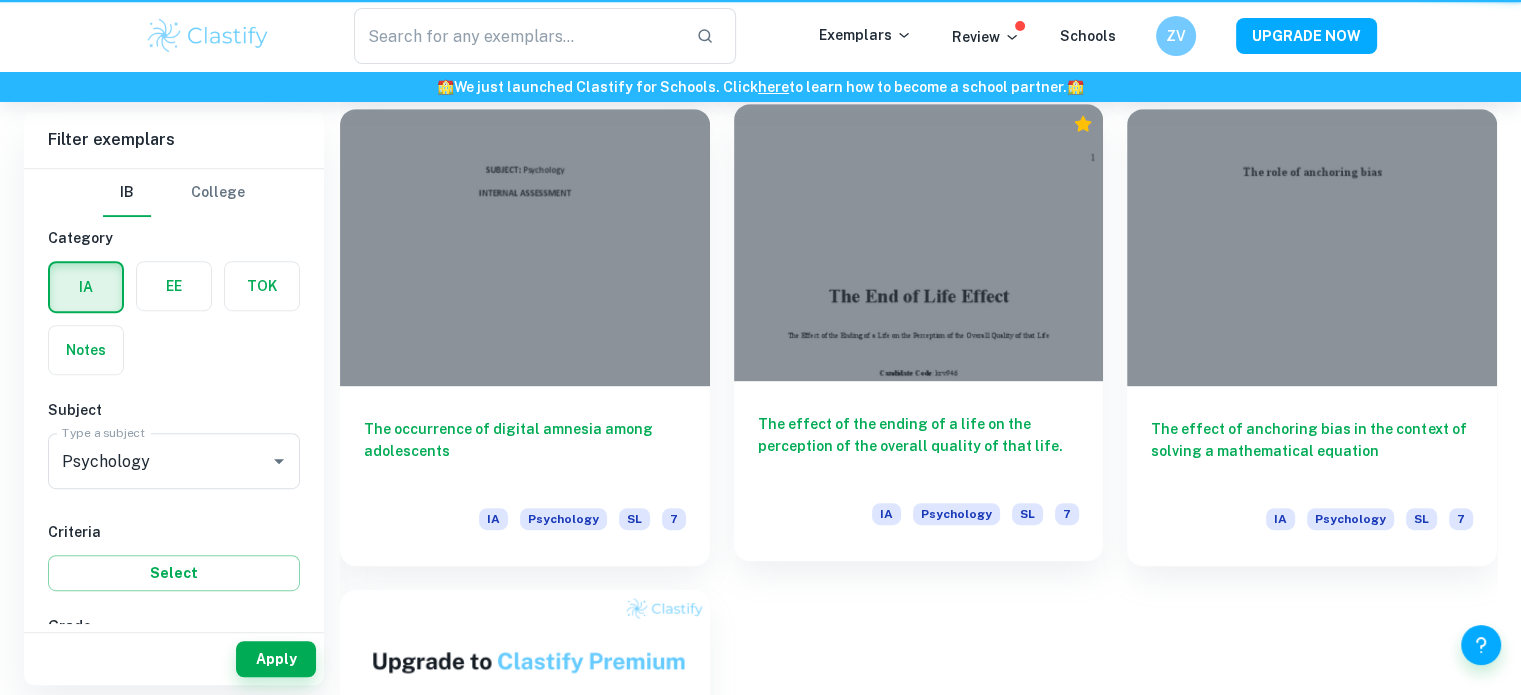 click on "The effect of the ending of a life on the perception of the overall quality of that life." at bounding box center [919, 446] 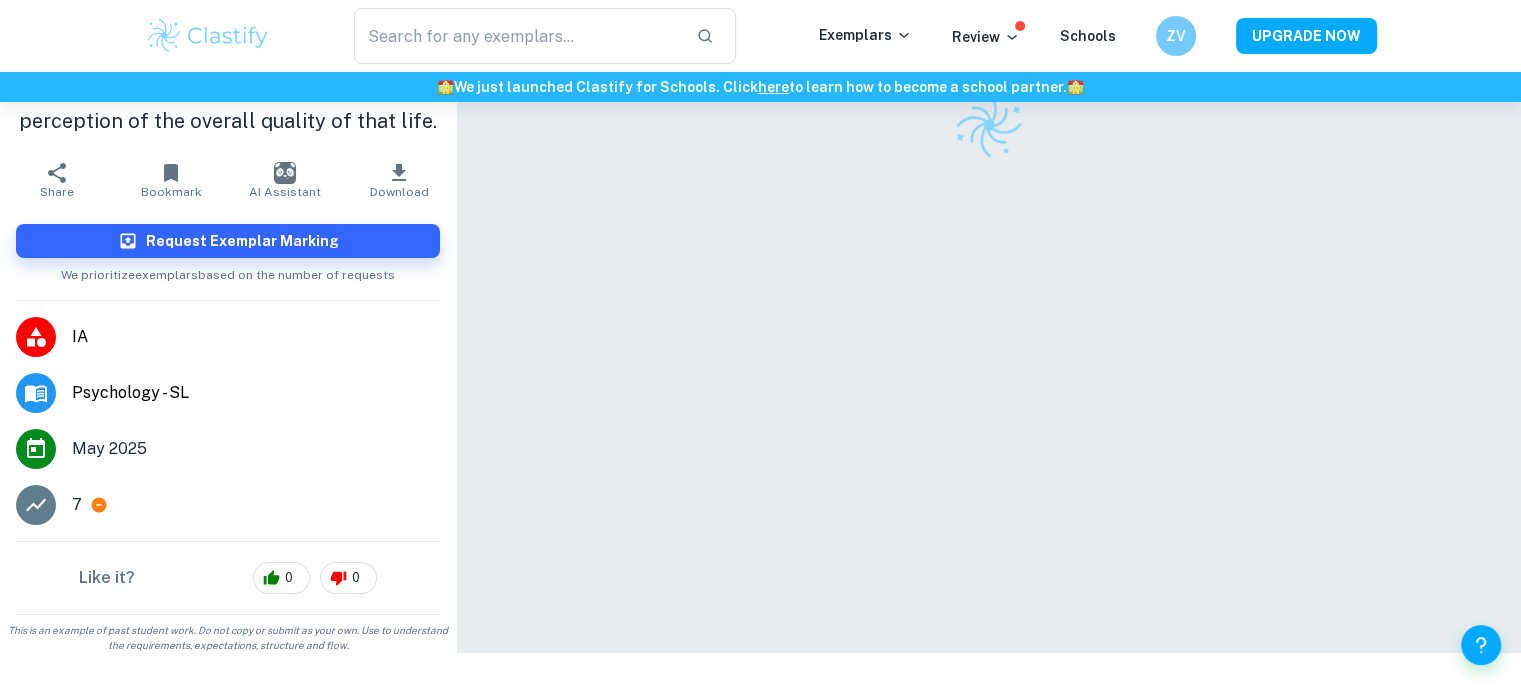 scroll, scrollTop: 0, scrollLeft: 0, axis: both 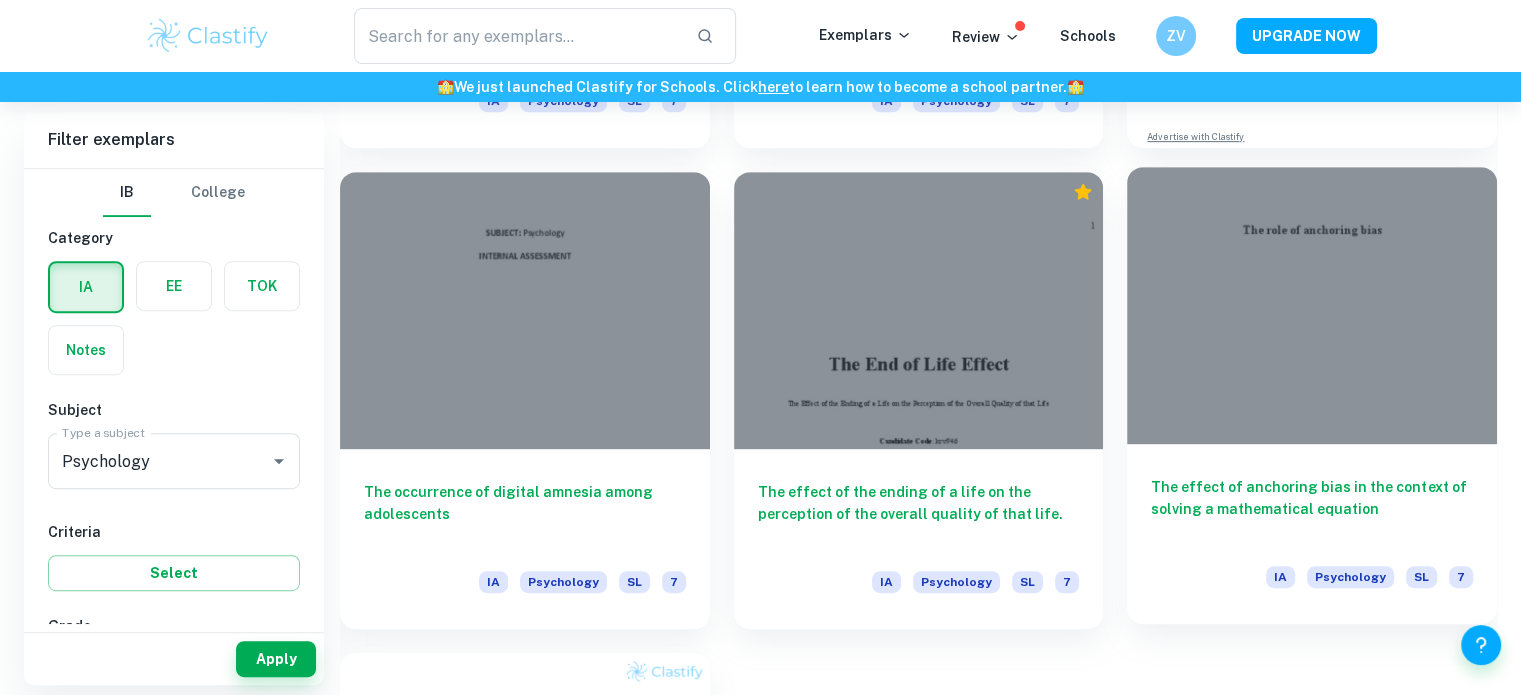 click on "The effect of anchoring bias in the context of solving a mathematical equation" at bounding box center [1312, 509] 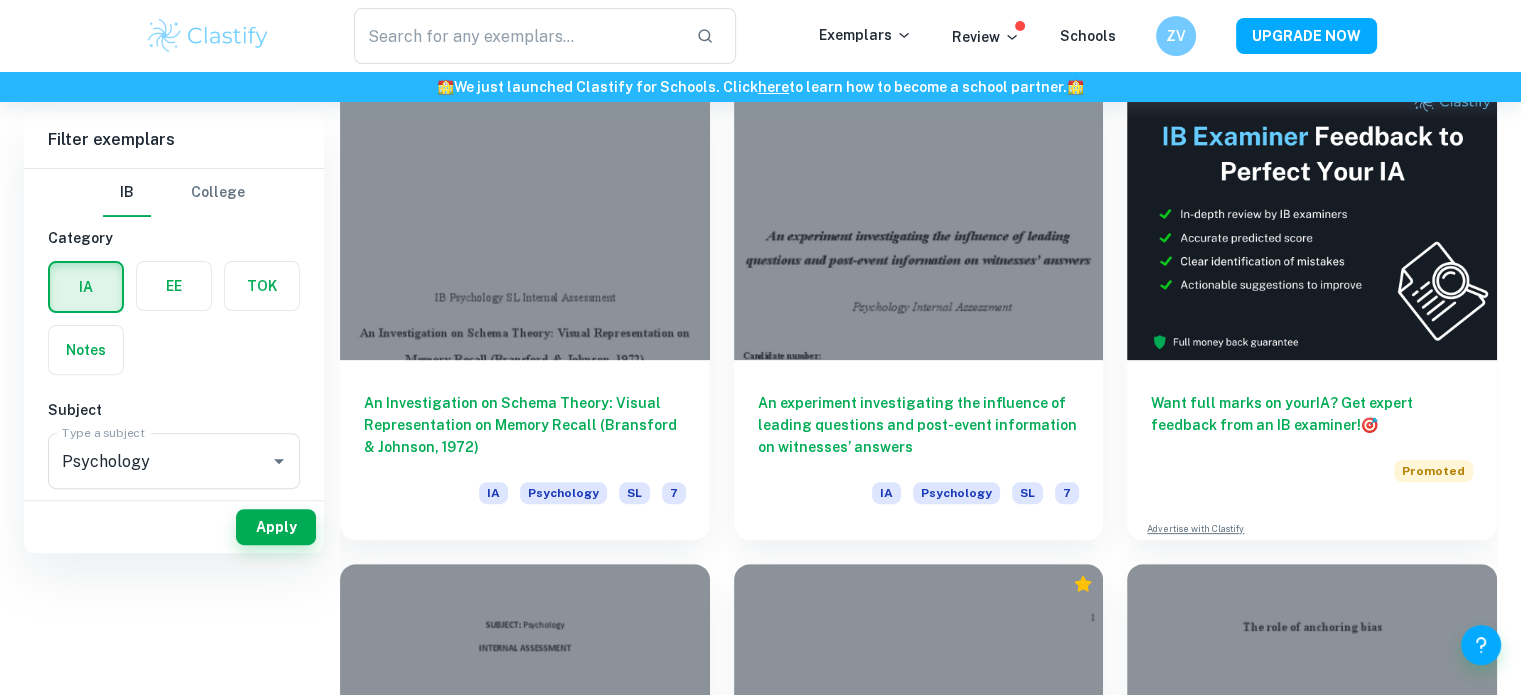 scroll, scrollTop: 428, scrollLeft: 0, axis: vertical 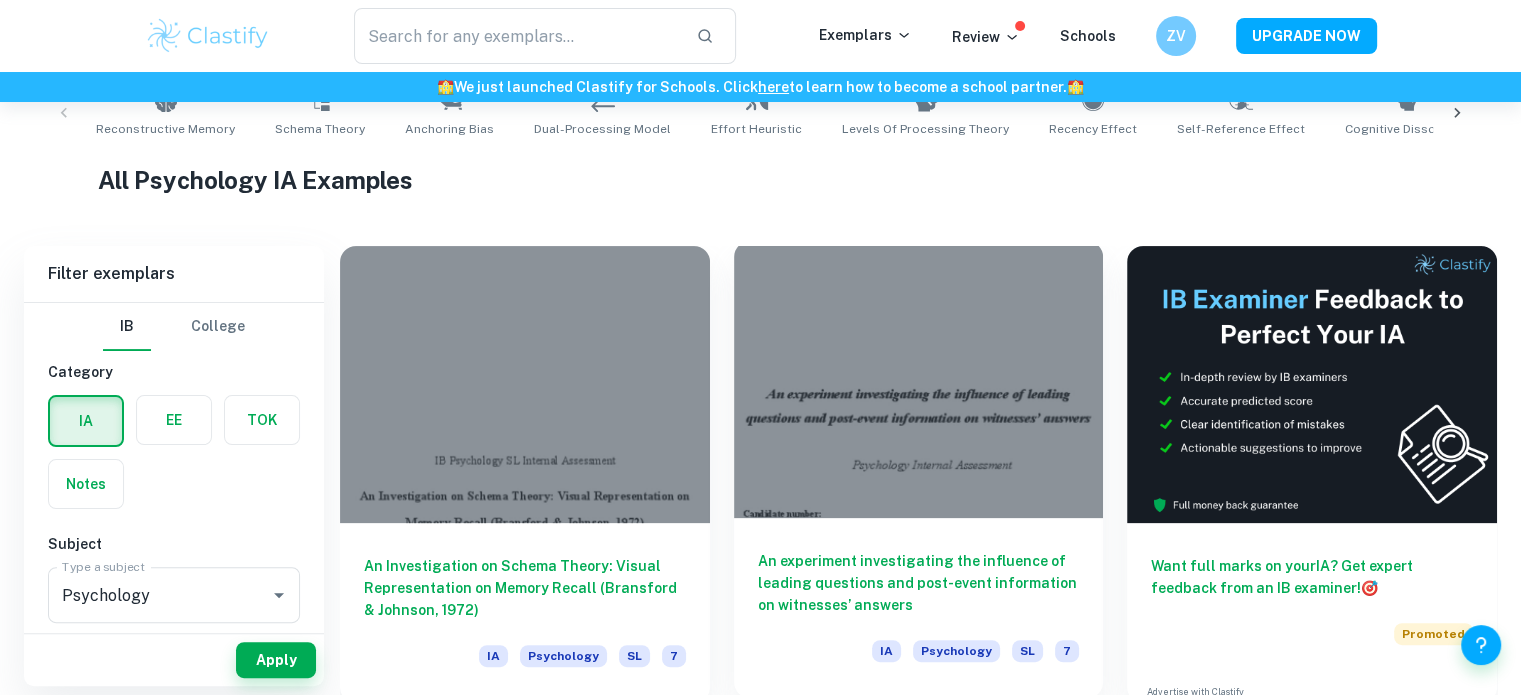 click on "An experiment investigating the influence of leading questions and post-event information on witnesses’ answers" at bounding box center [919, 583] 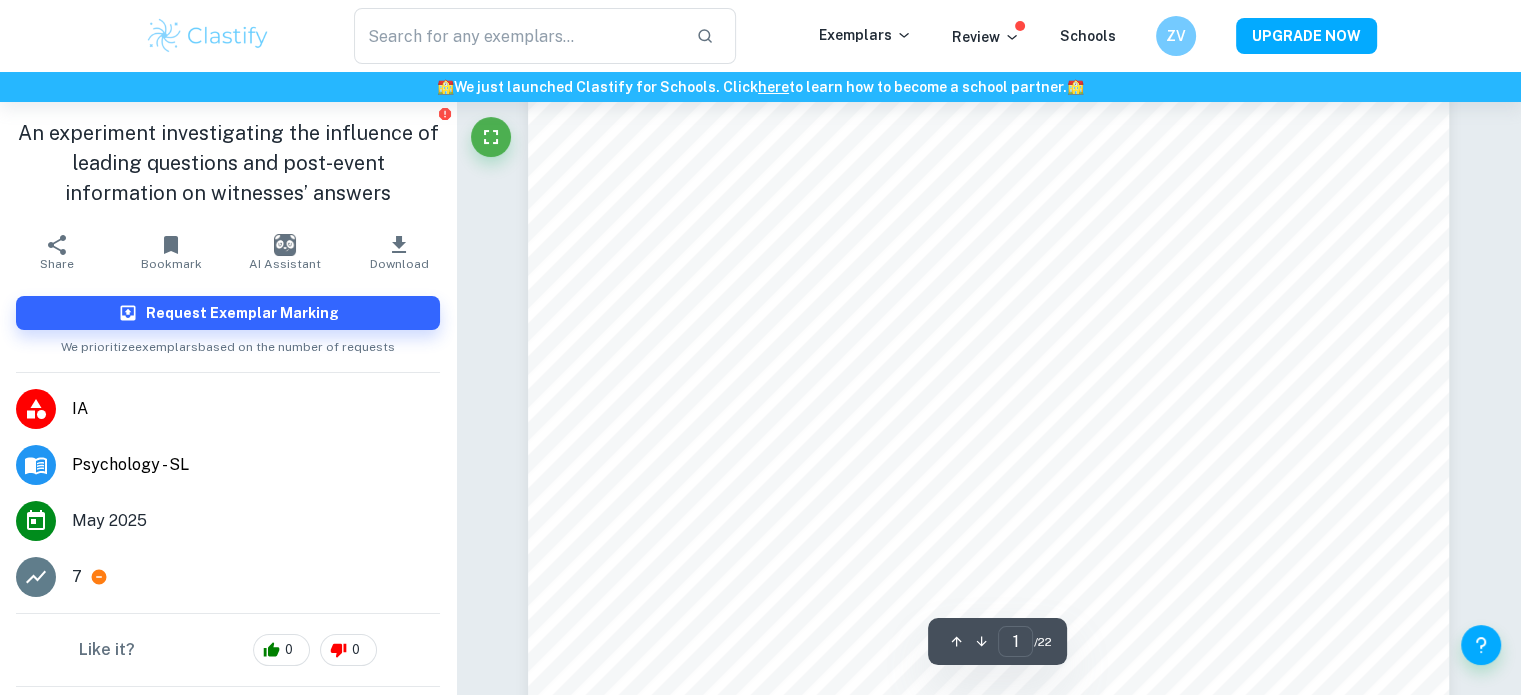 scroll, scrollTop: 228, scrollLeft: 0, axis: vertical 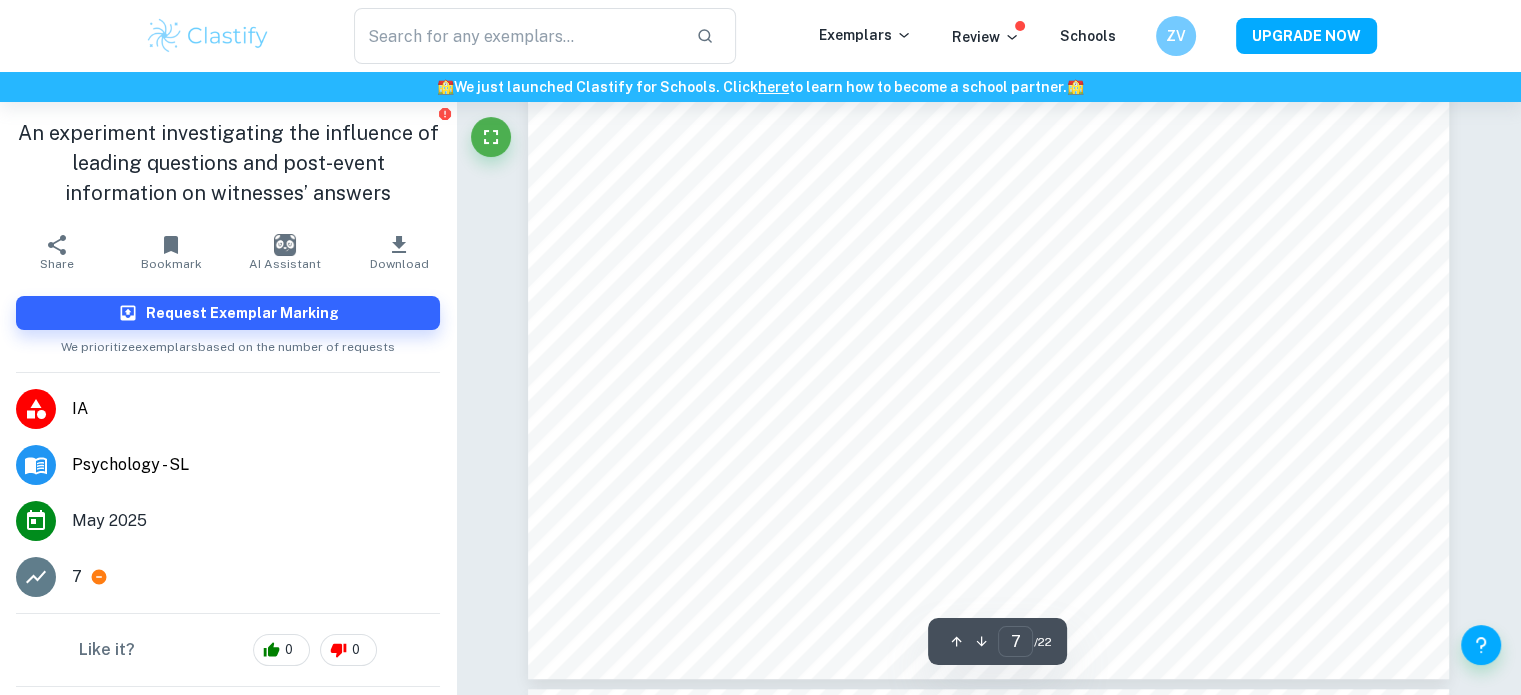 type on "8" 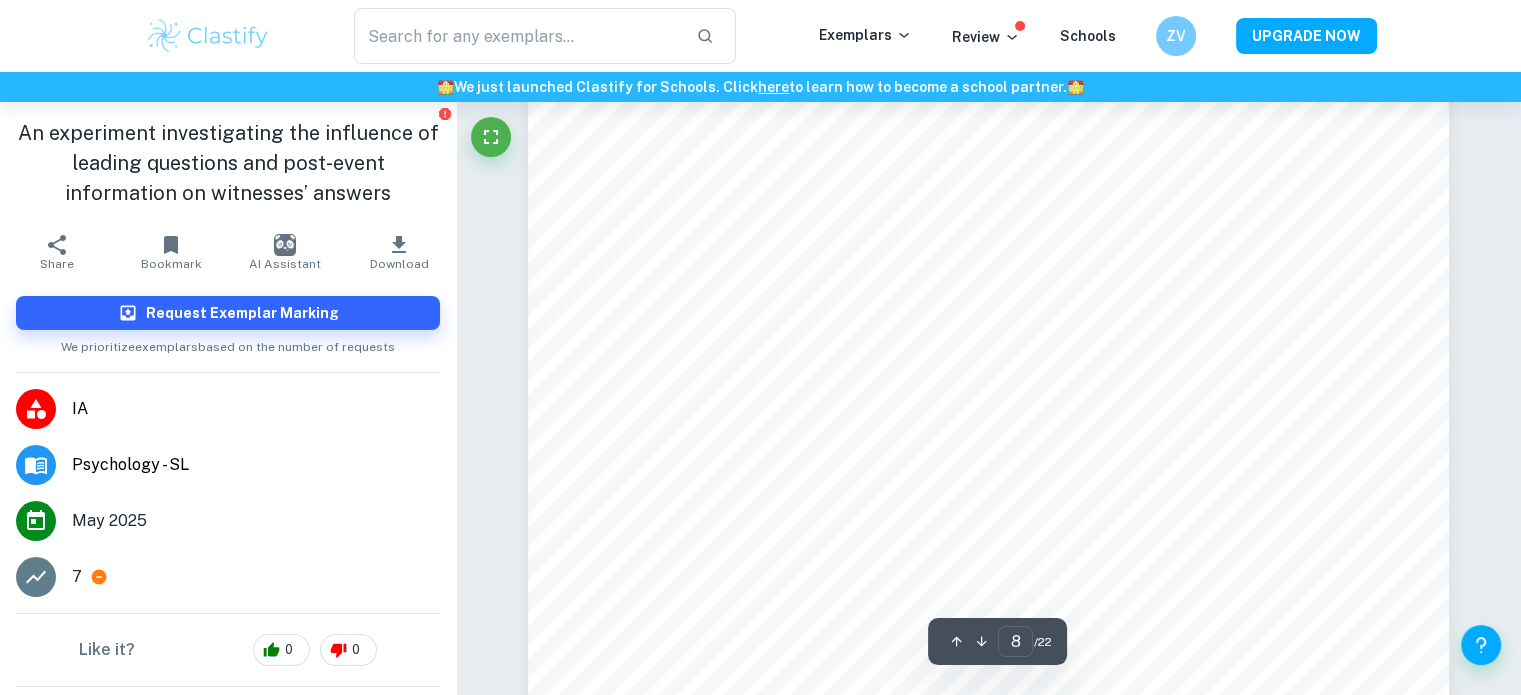 scroll, scrollTop: 9719, scrollLeft: 0, axis: vertical 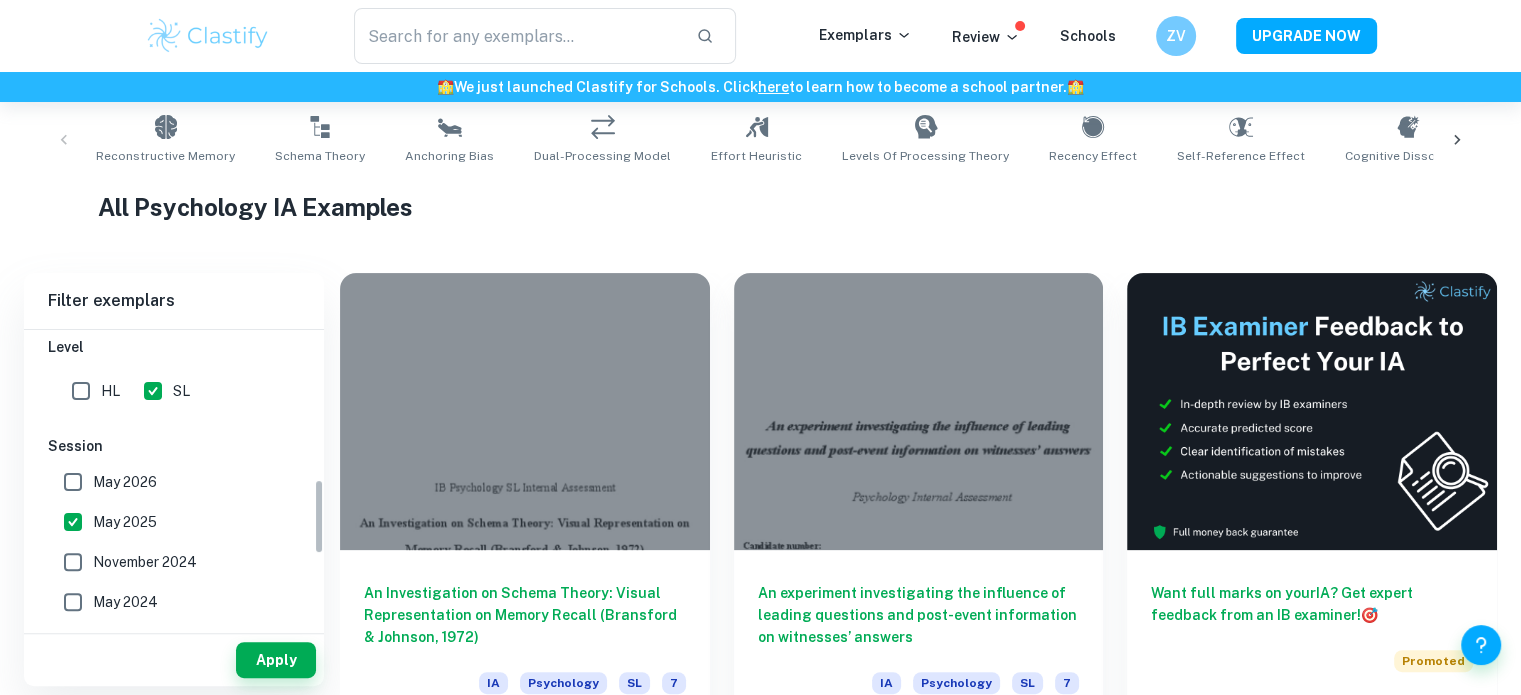 click on "November 2024" at bounding box center (145, 562) 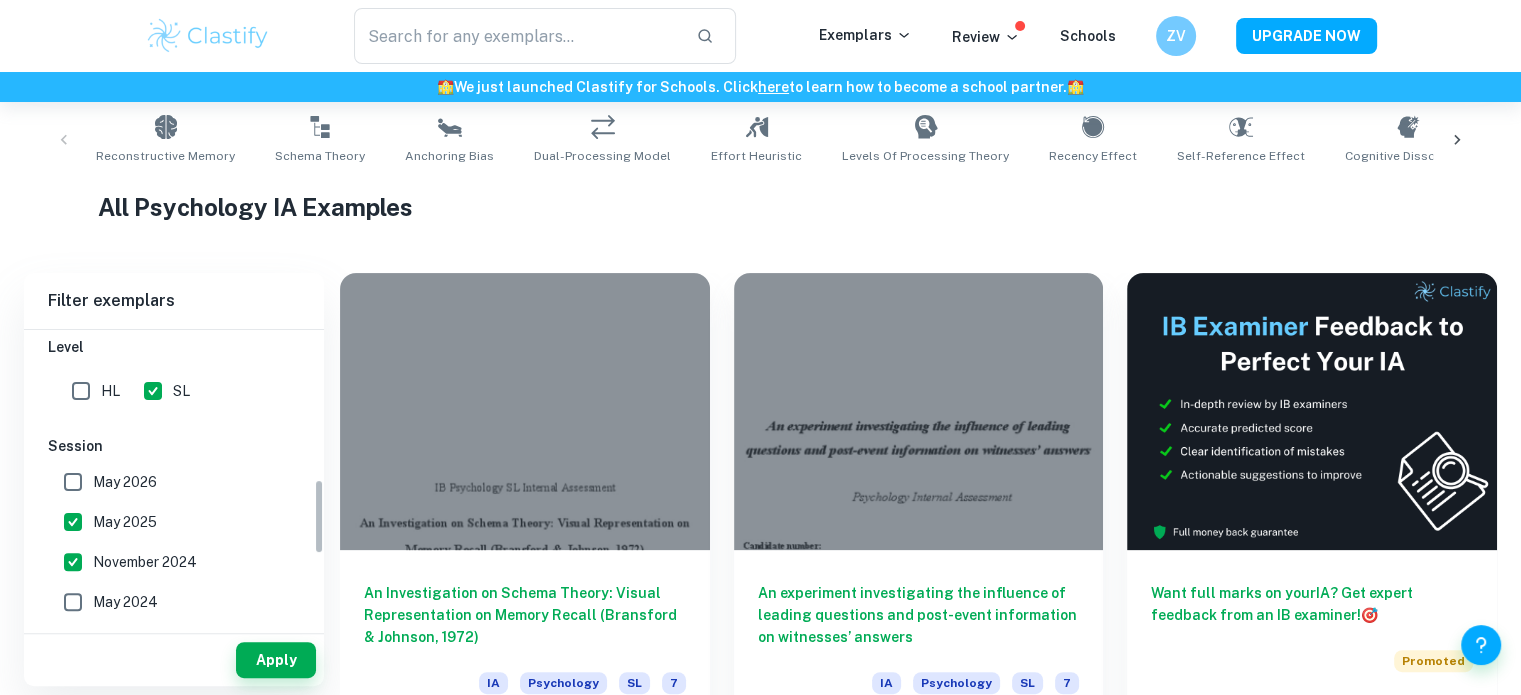 click on "May 2025" at bounding box center [125, 522] 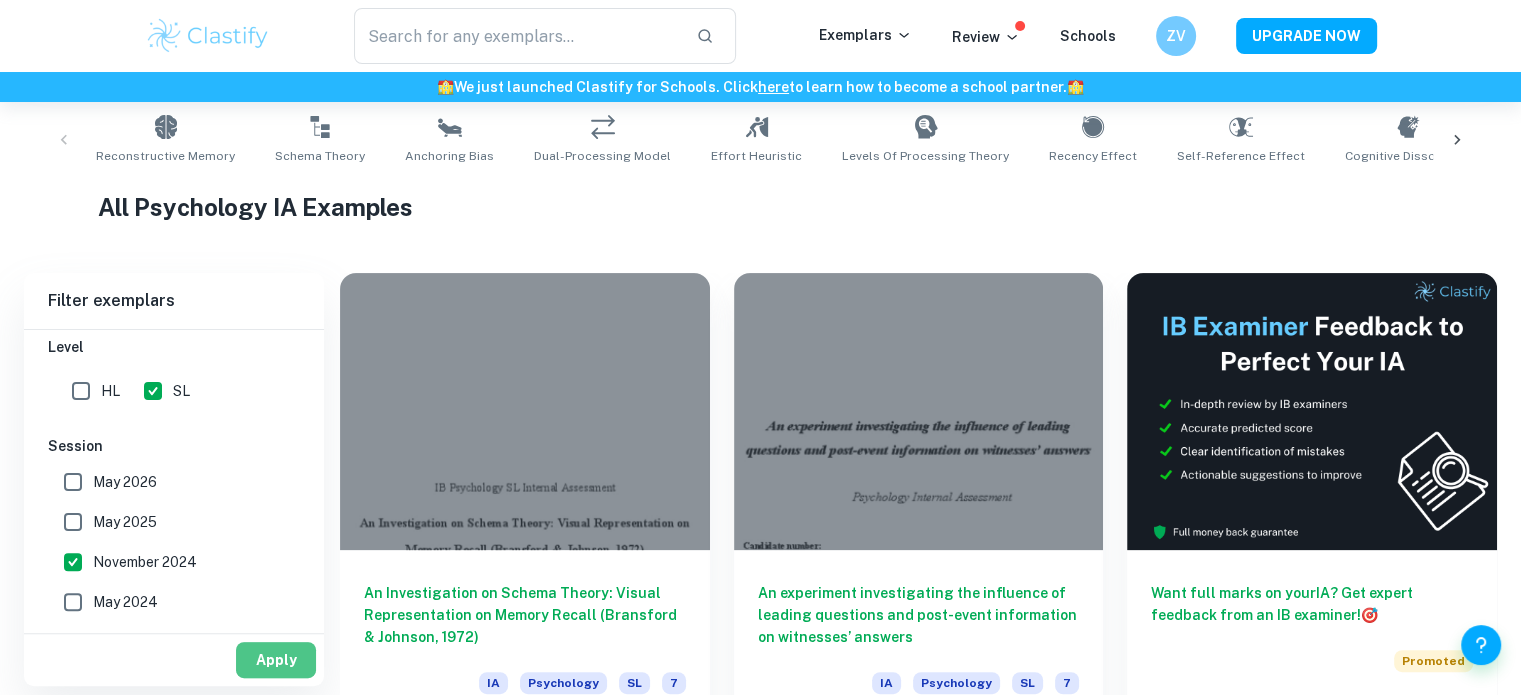 click on "Apply" at bounding box center [276, 660] 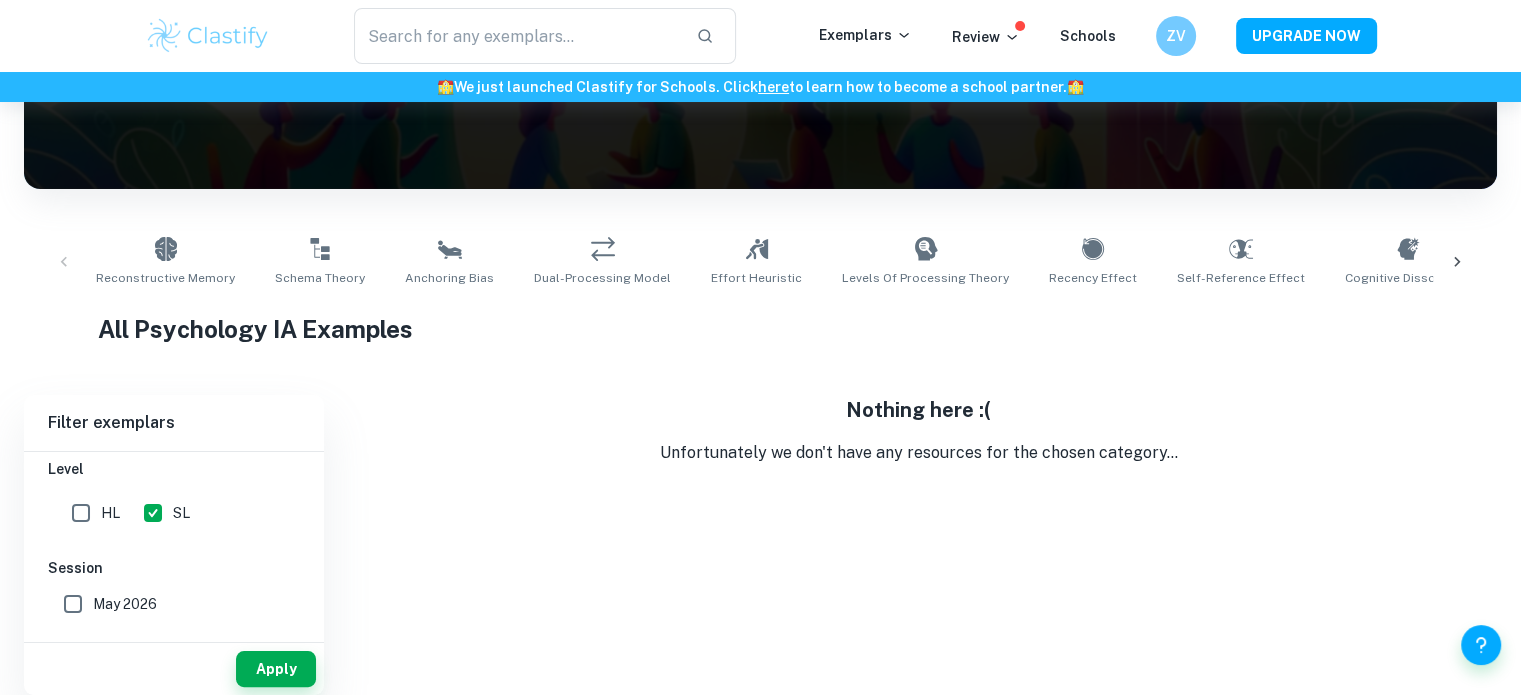 scroll, scrollTop: 278, scrollLeft: 0, axis: vertical 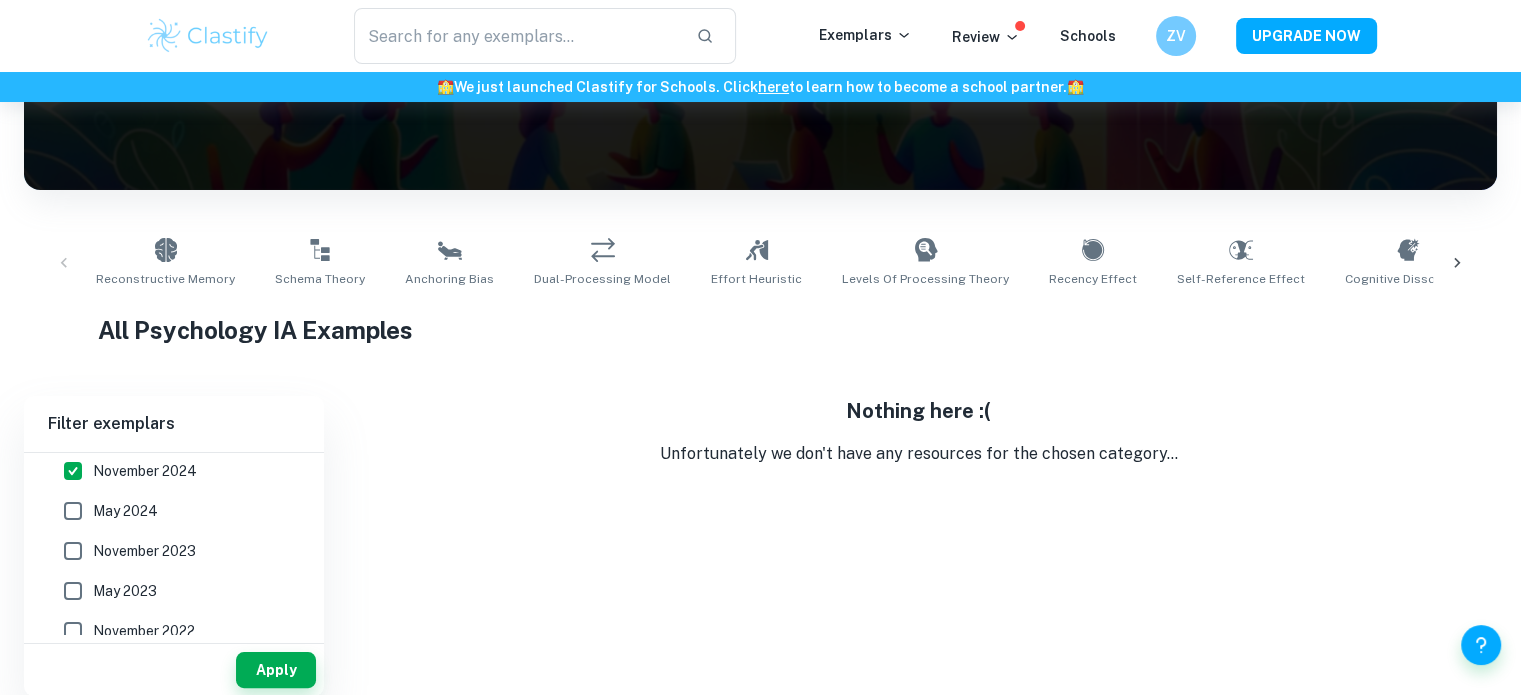 click on "November 2024" at bounding box center [145, 471] 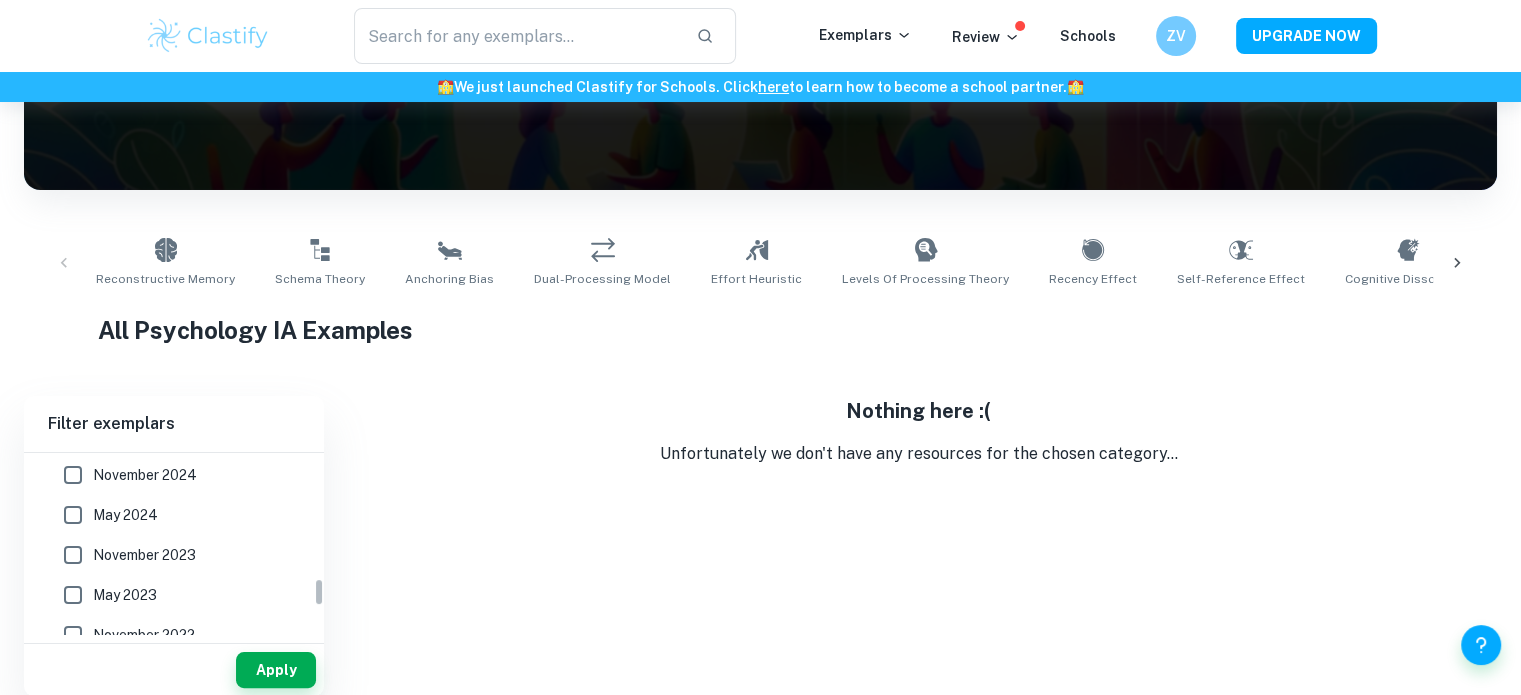 click on "May 2024" at bounding box center [73, 515] 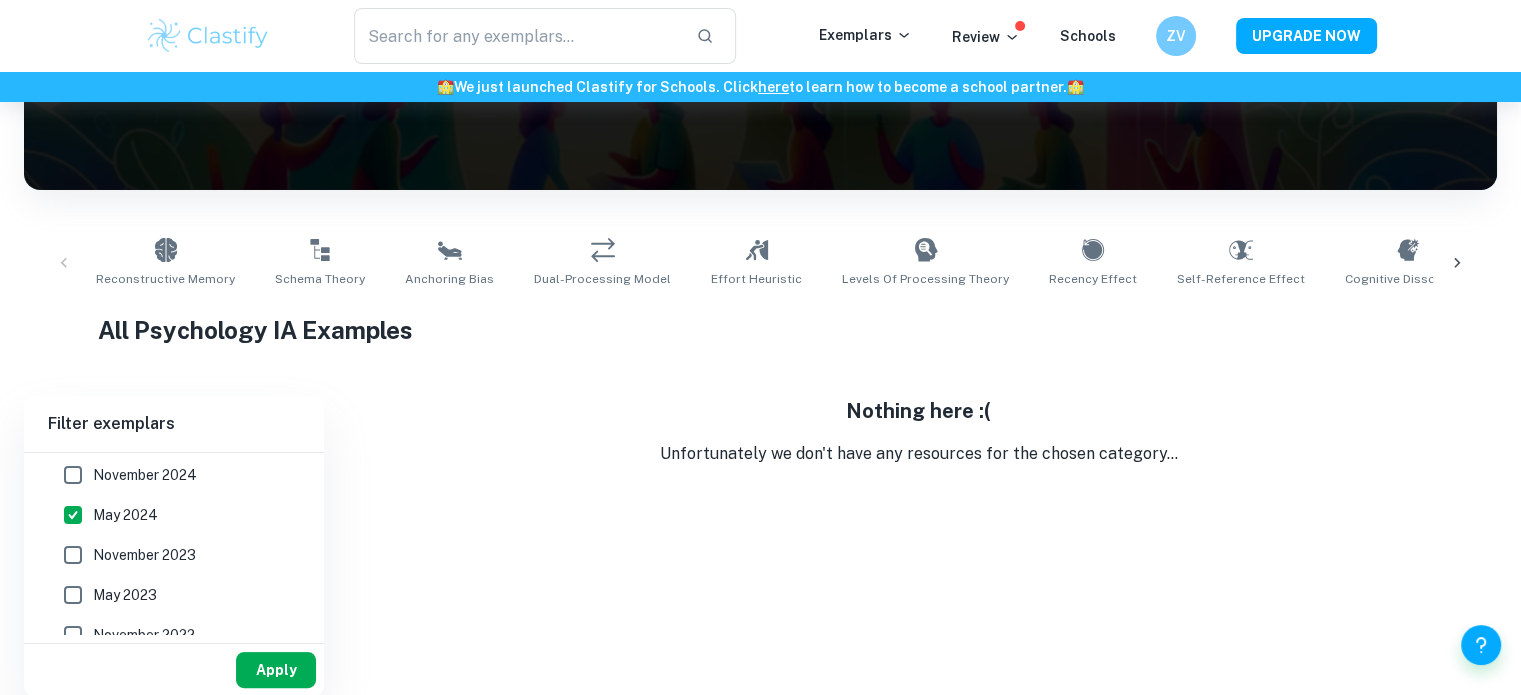 click on "Apply" at bounding box center [276, 670] 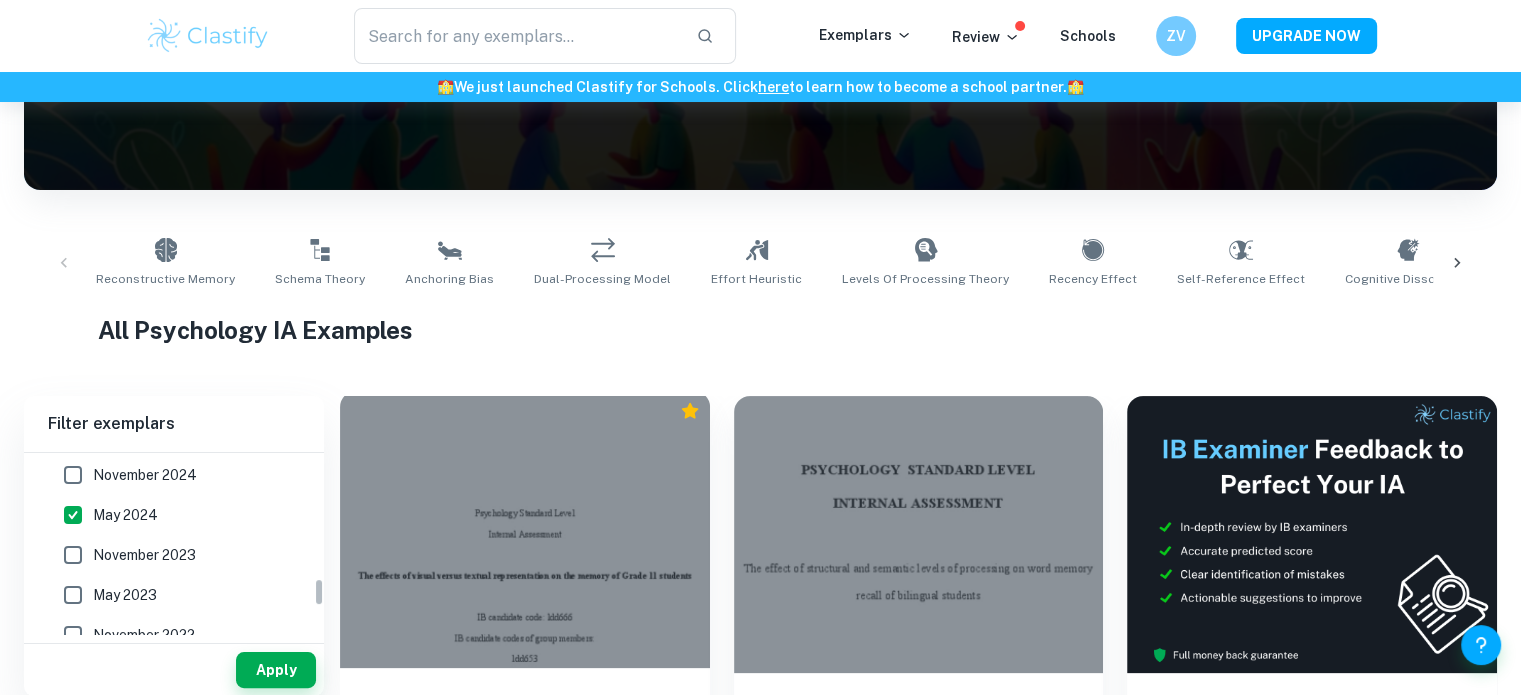 scroll, scrollTop: 651, scrollLeft: 0, axis: vertical 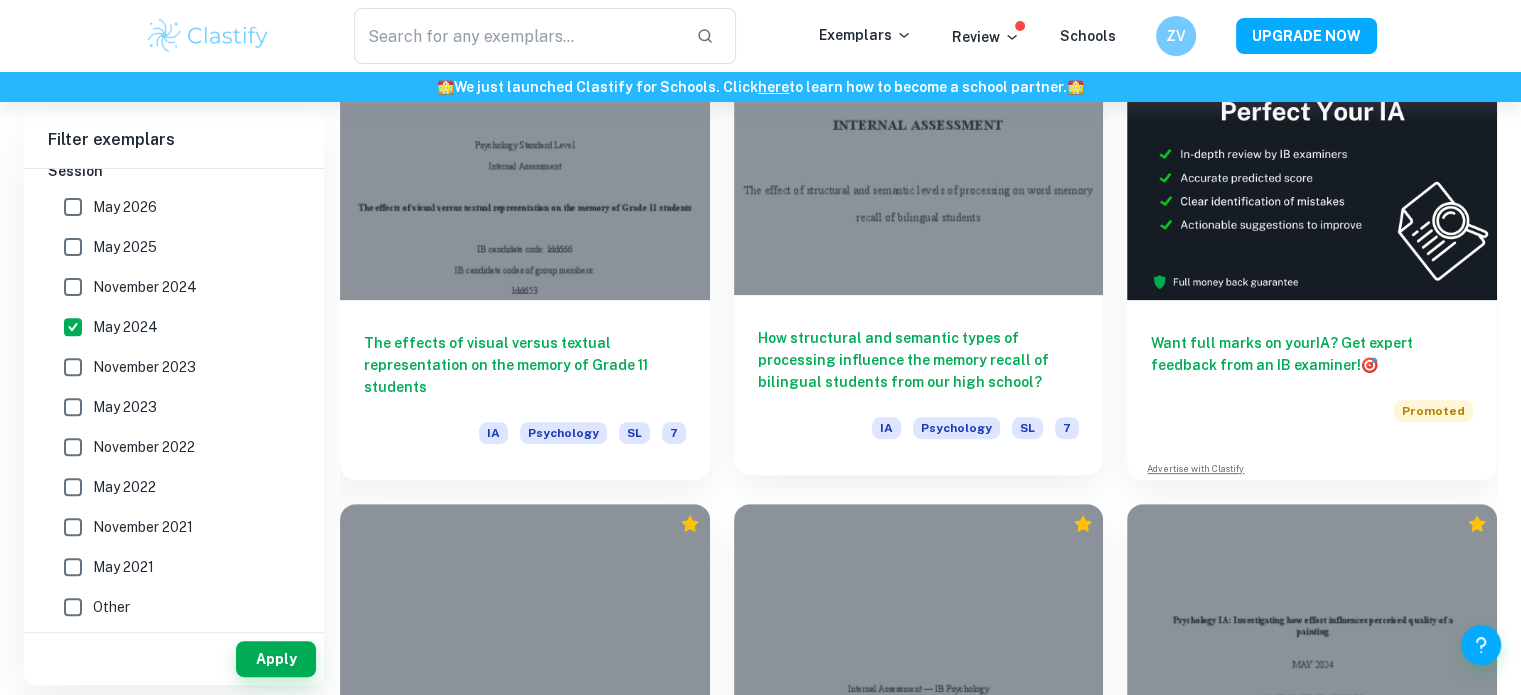click on "How structural and semantic types of processing influence the memory recall of bilingual students from our high school?" at bounding box center (919, 360) 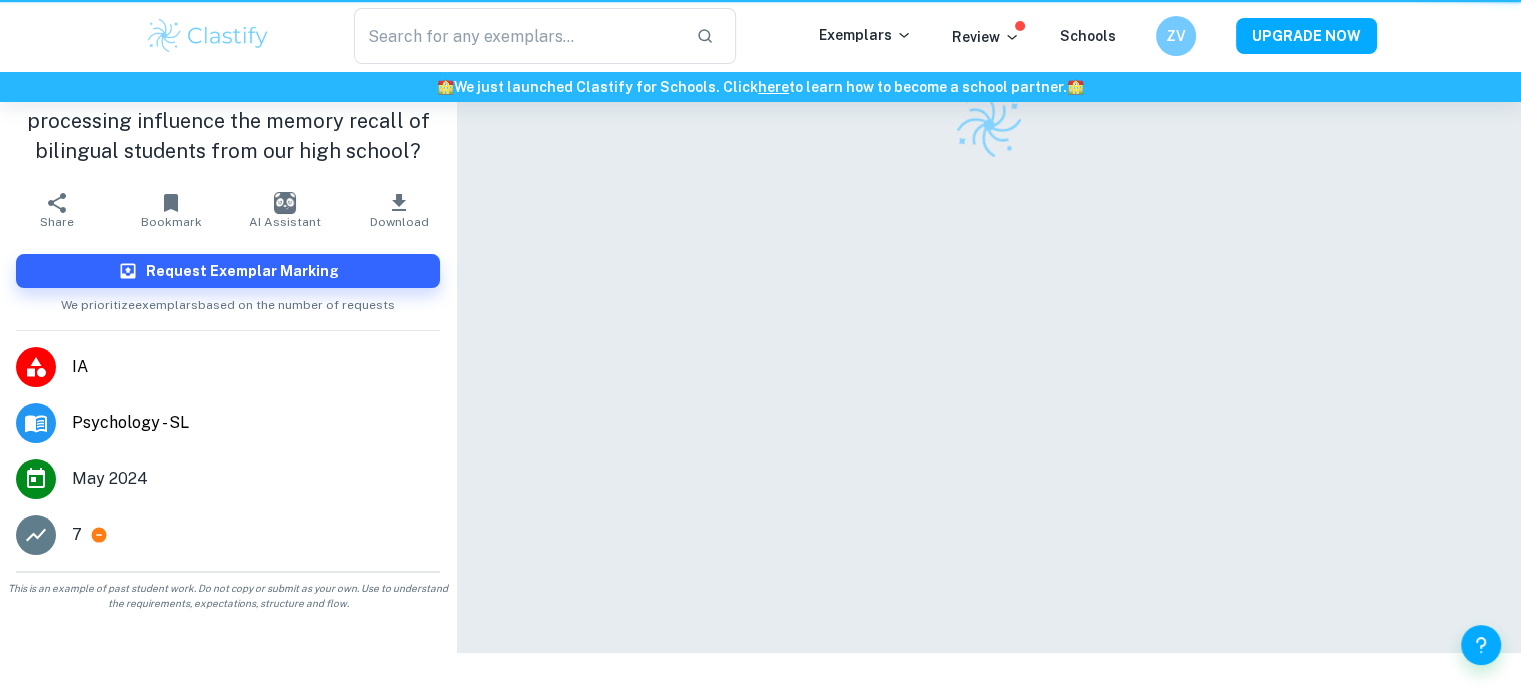 scroll, scrollTop: 0, scrollLeft: 0, axis: both 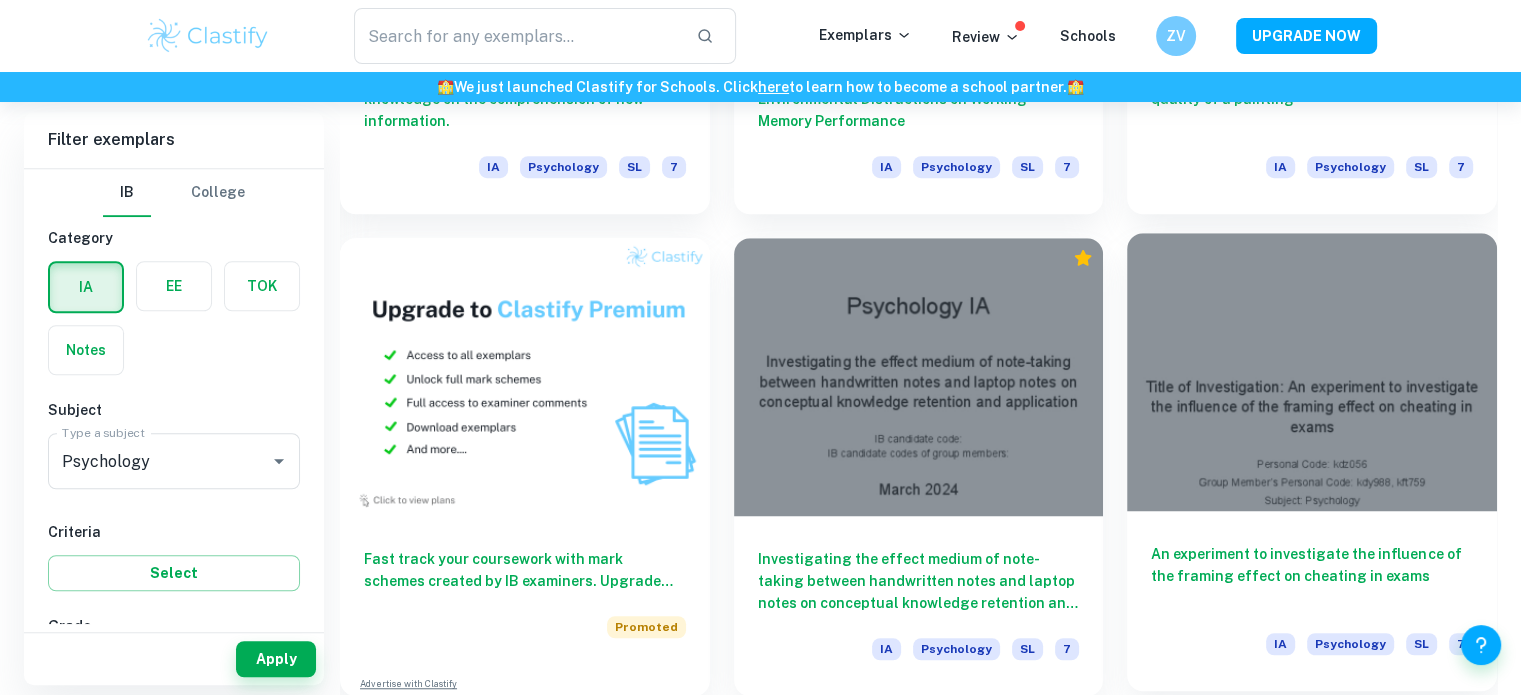 click on "An experiment to investigate the influence of the framing effect on cheating in  exams" at bounding box center [1312, 576] 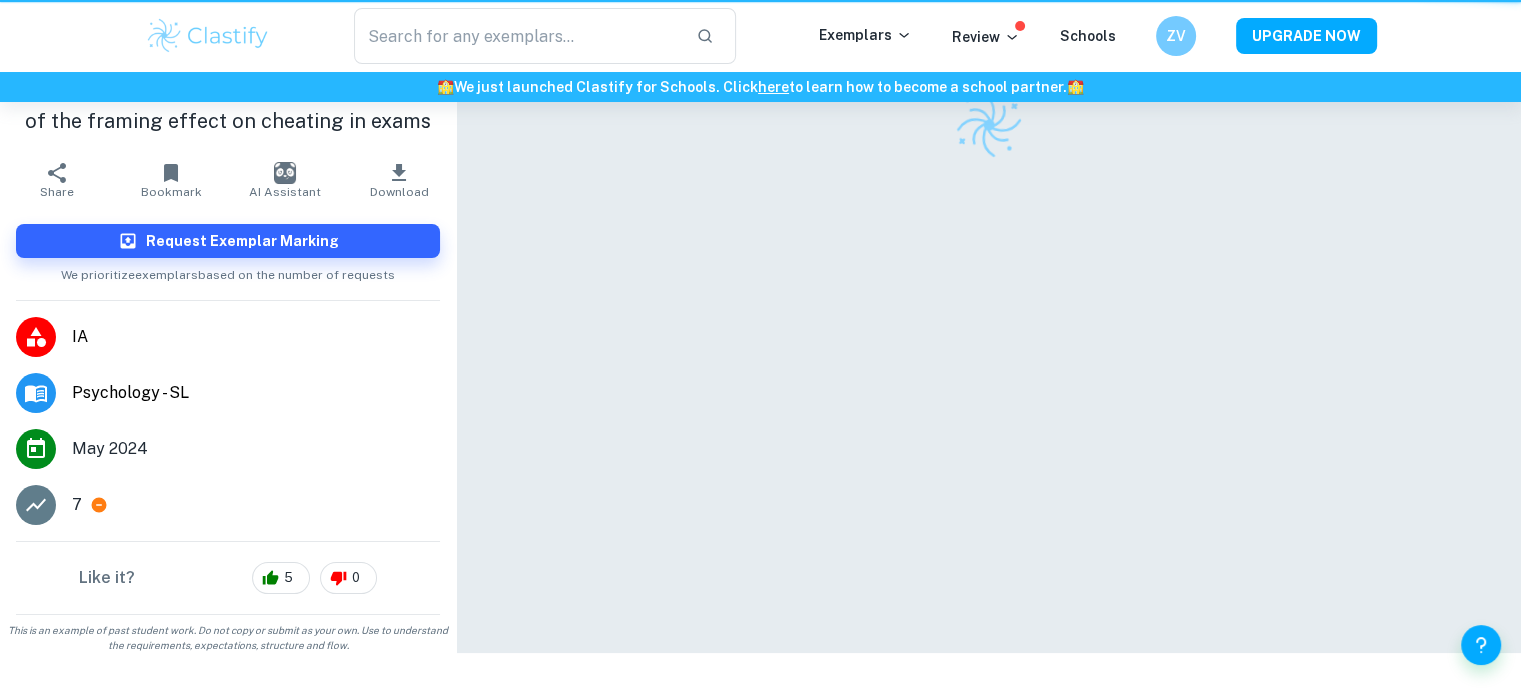scroll, scrollTop: 0, scrollLeft: 0, axis: both 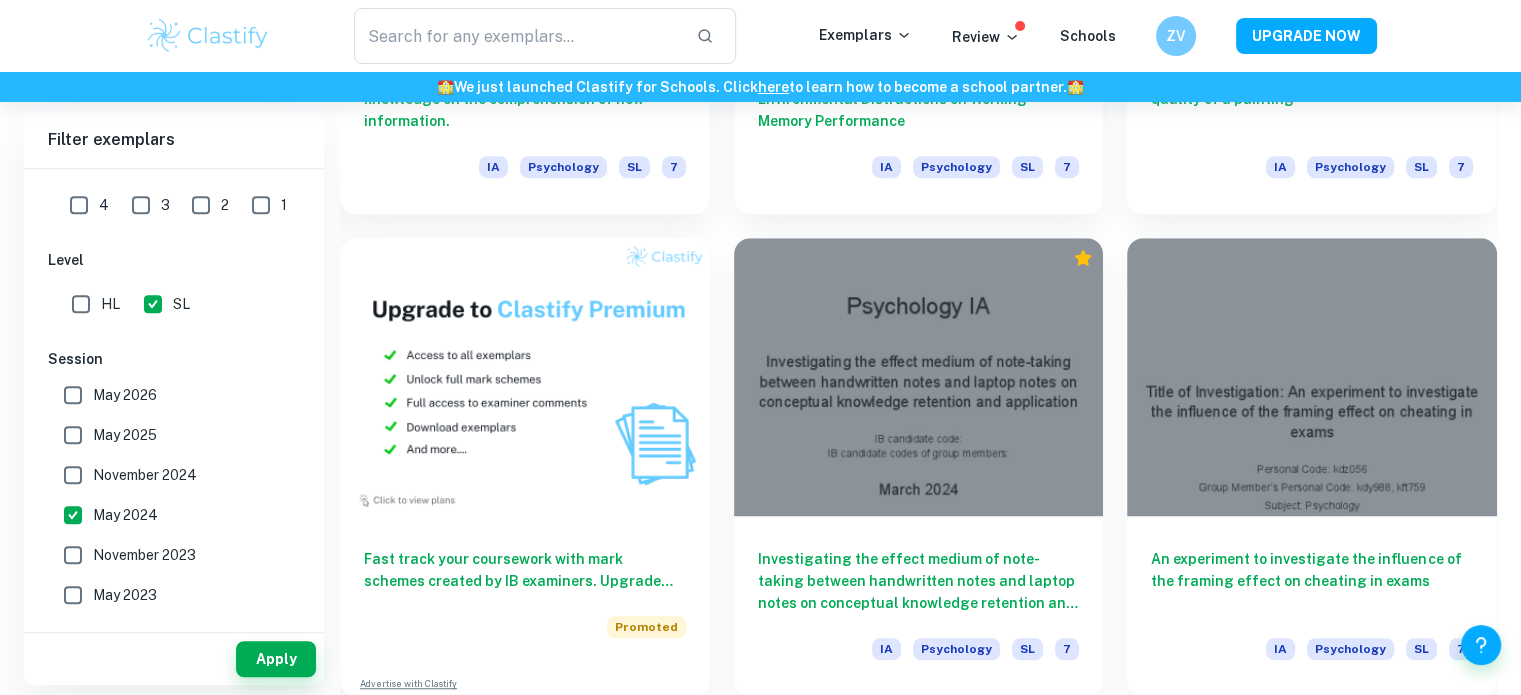 click on "May 2024" at bounding box center [125, 515] 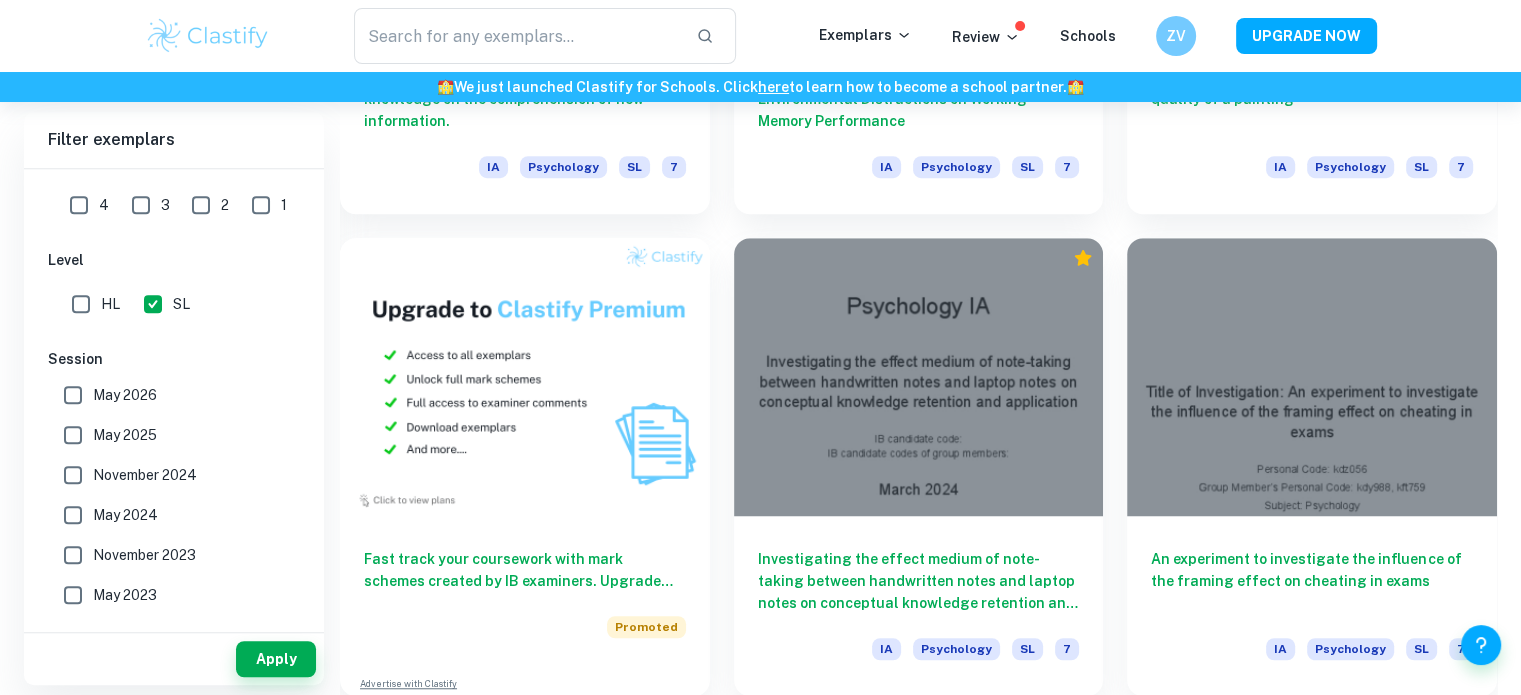 click on "November 2023" at bounding box center (144, 555) 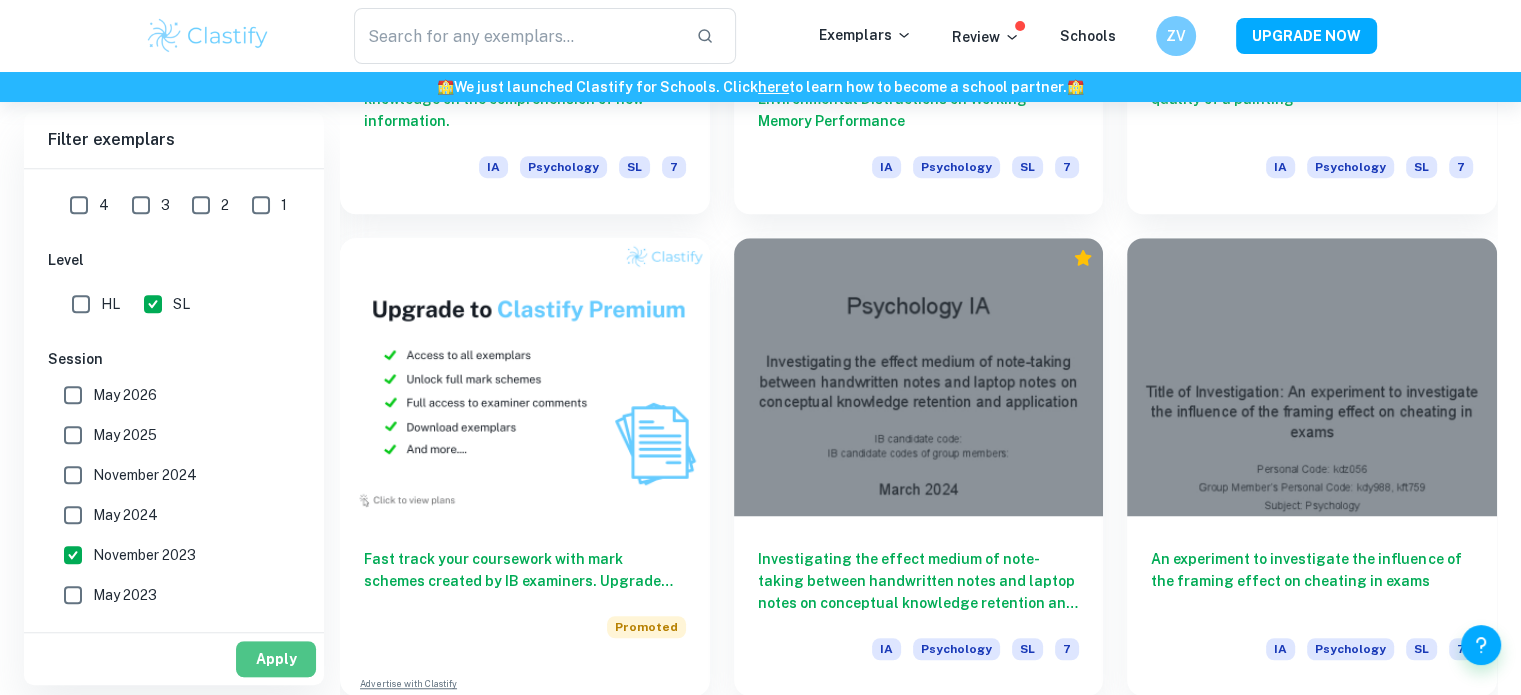 click on "Apply" at bounding box center [276, 659] 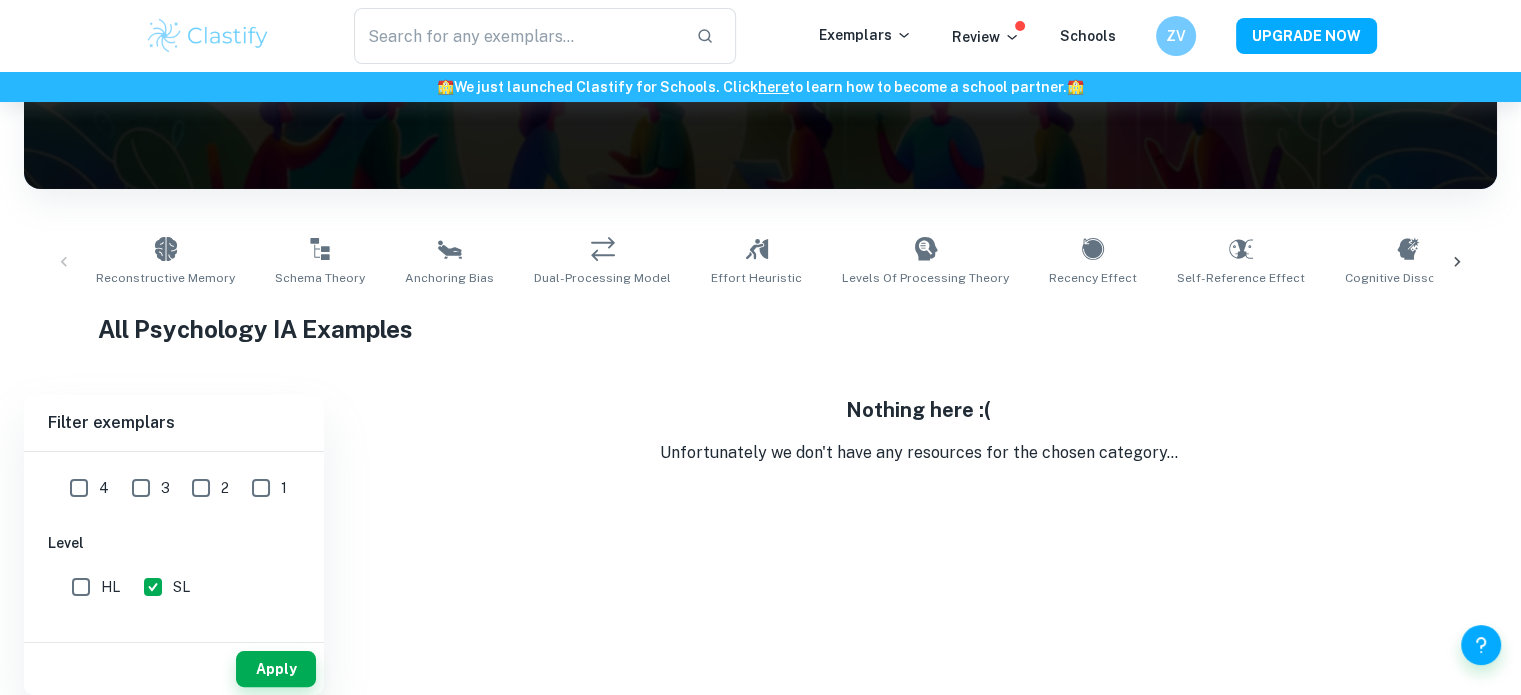 scroll, scrollTop: 279, scrollLeft: 0, axis: vertical 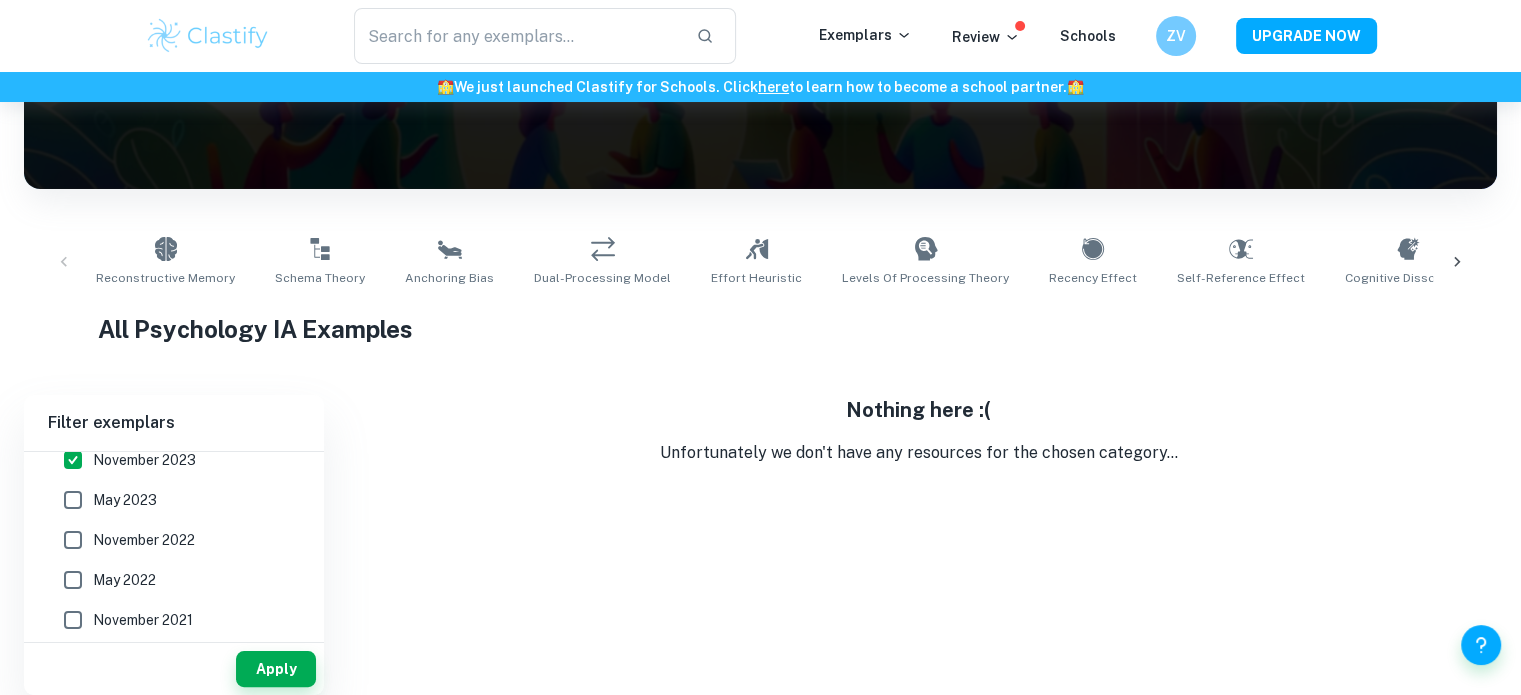 click on "May 2023" at bounding box center [168, 500] 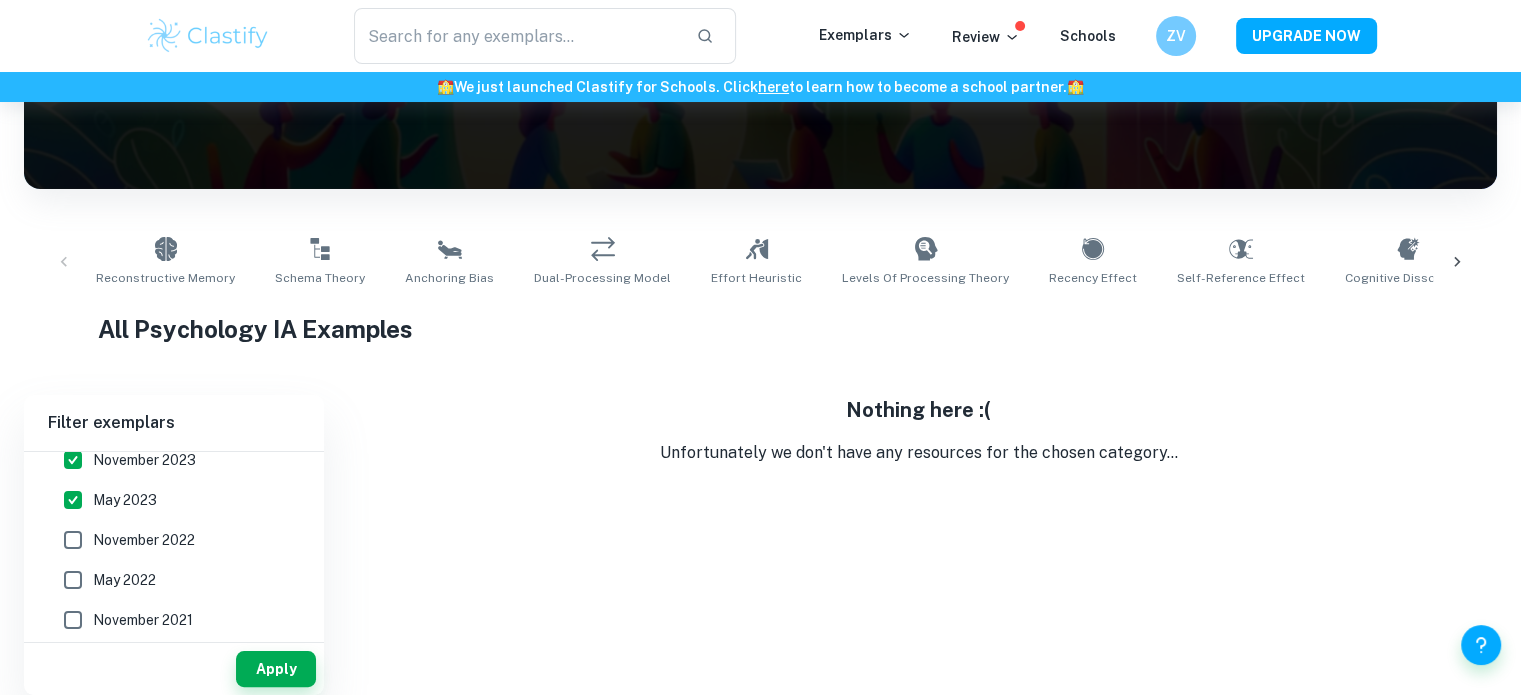 click on "November 2023" at bounding box center [144, 460] 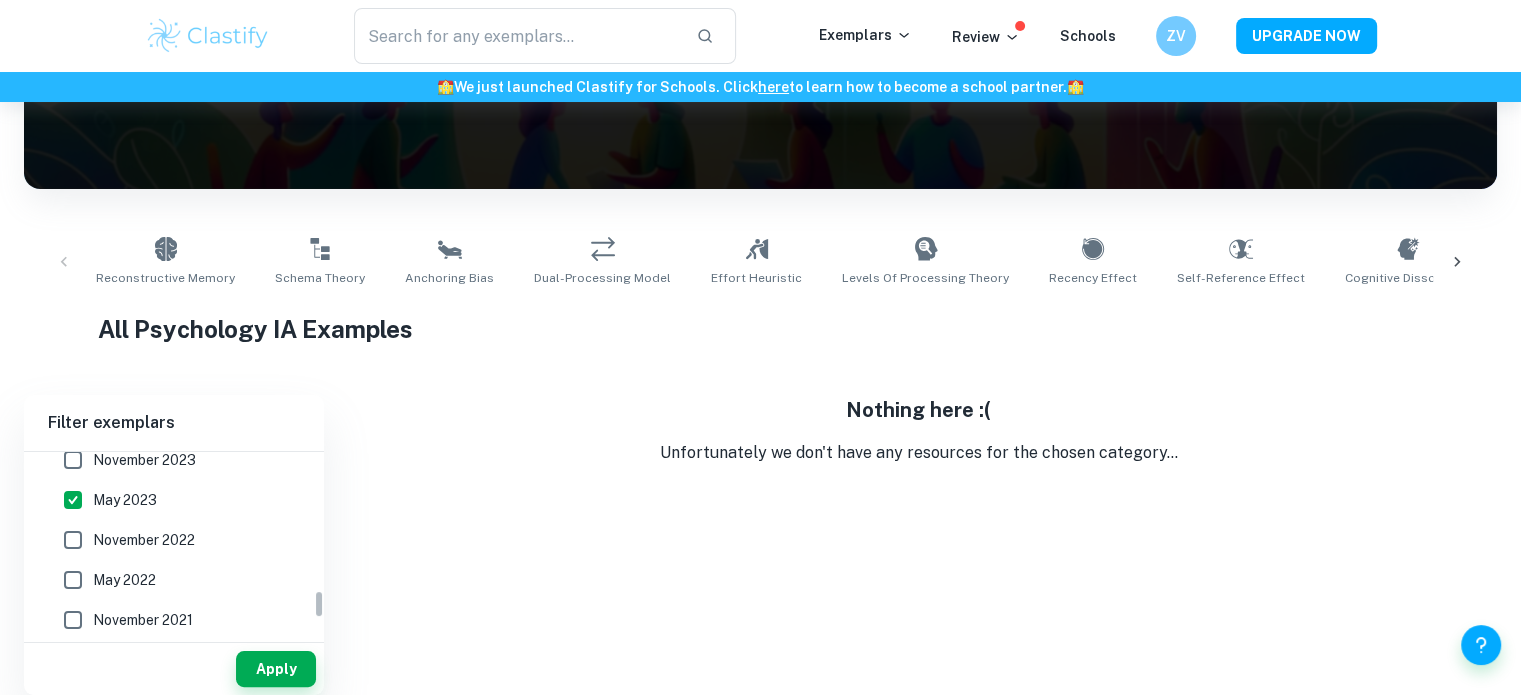 scroll, scrollTop: 874, scrollLeft: 0, axis: vertical 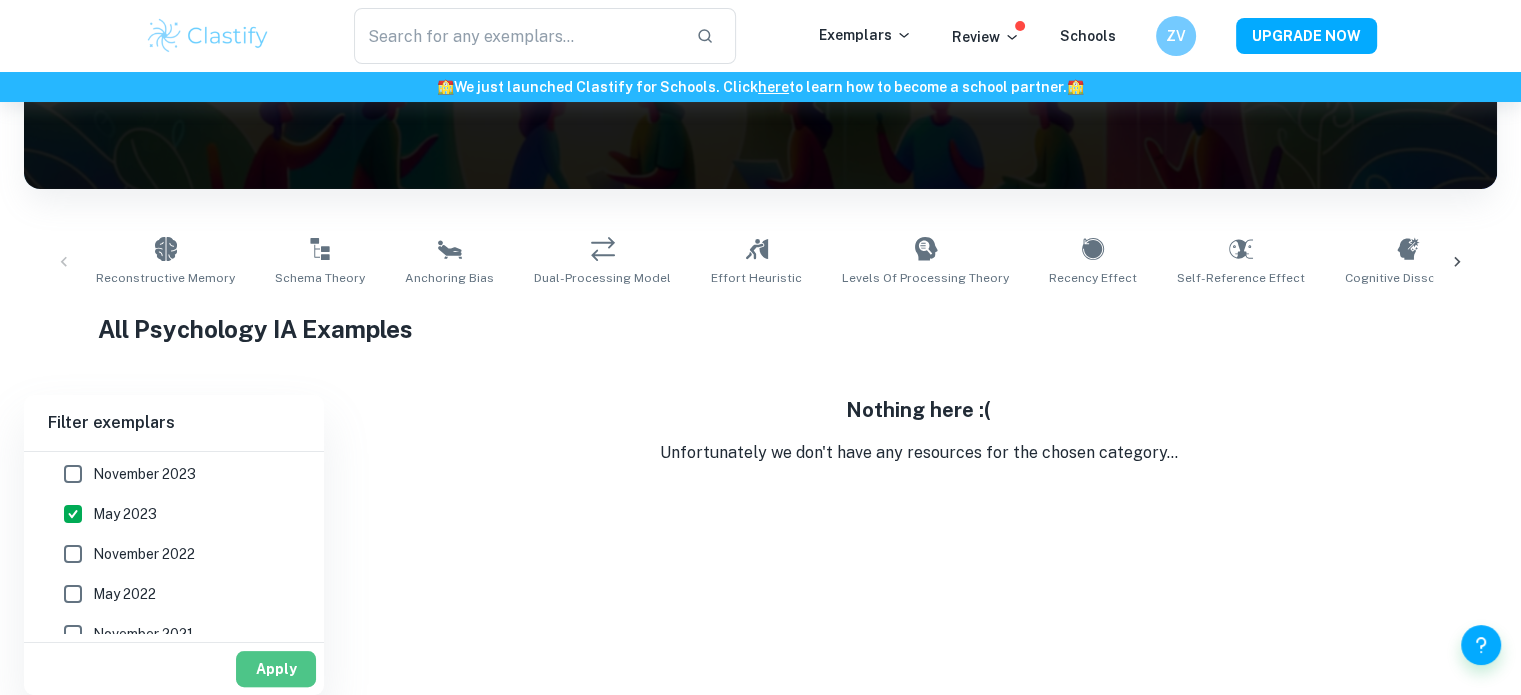 click on "Apply" at bounding box center (276, 669) 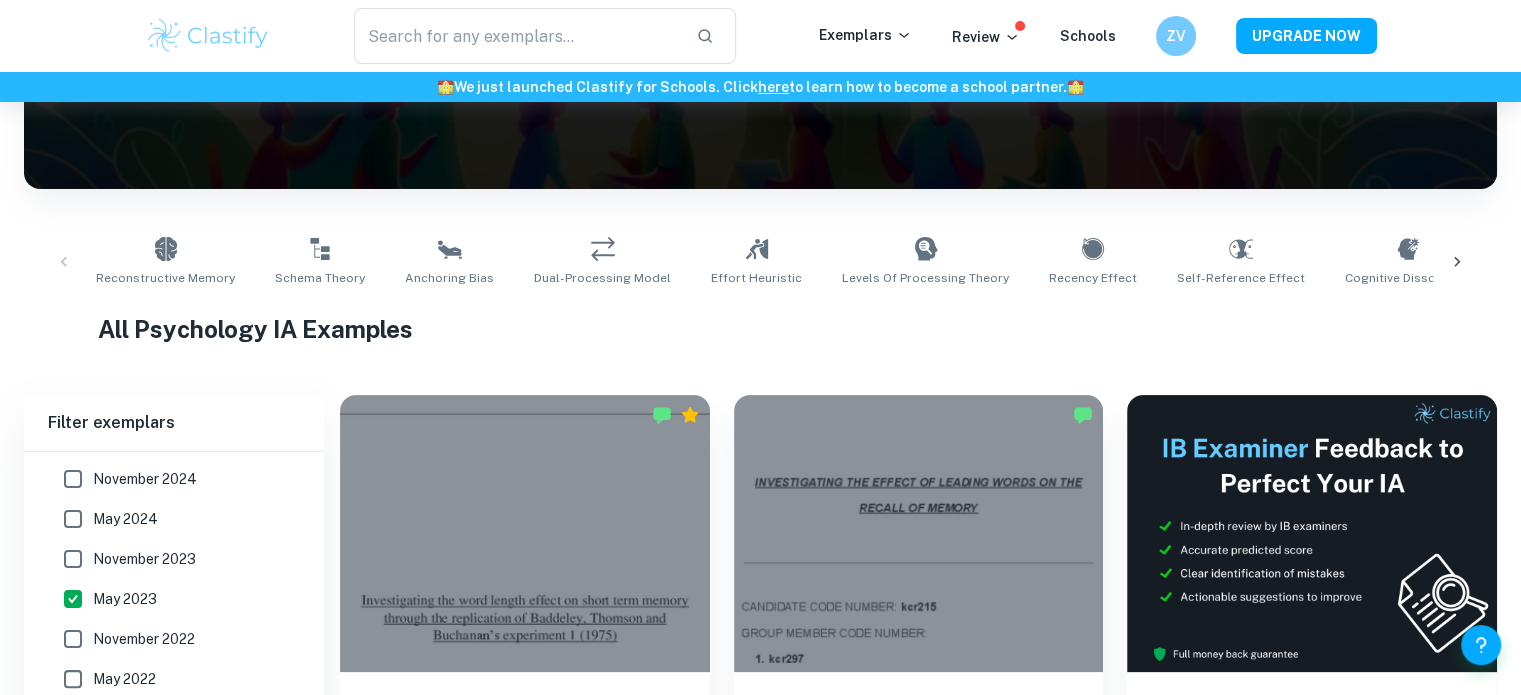 scroll, scrollTop: 475, scrollLeft: 0, axis: vertical 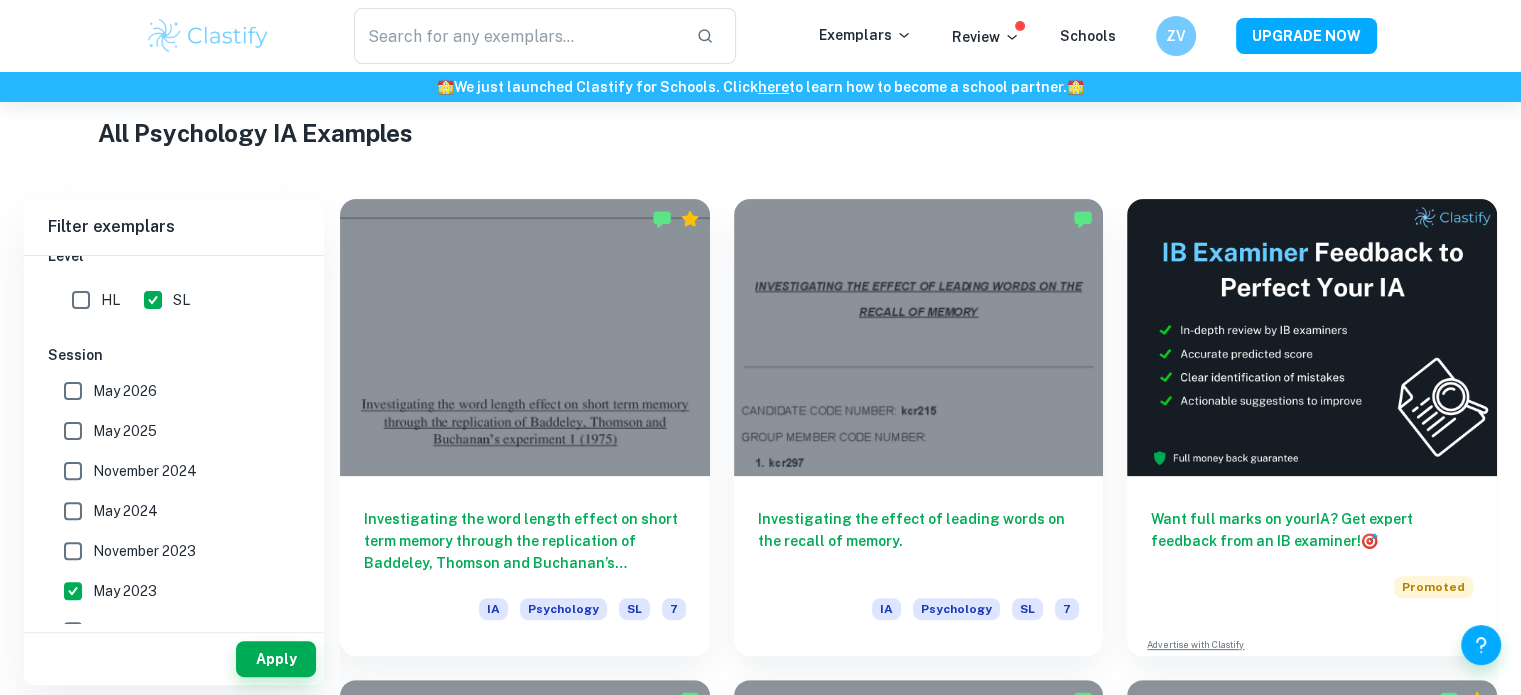 click on "May 2025" at bounding box center [125, 431] 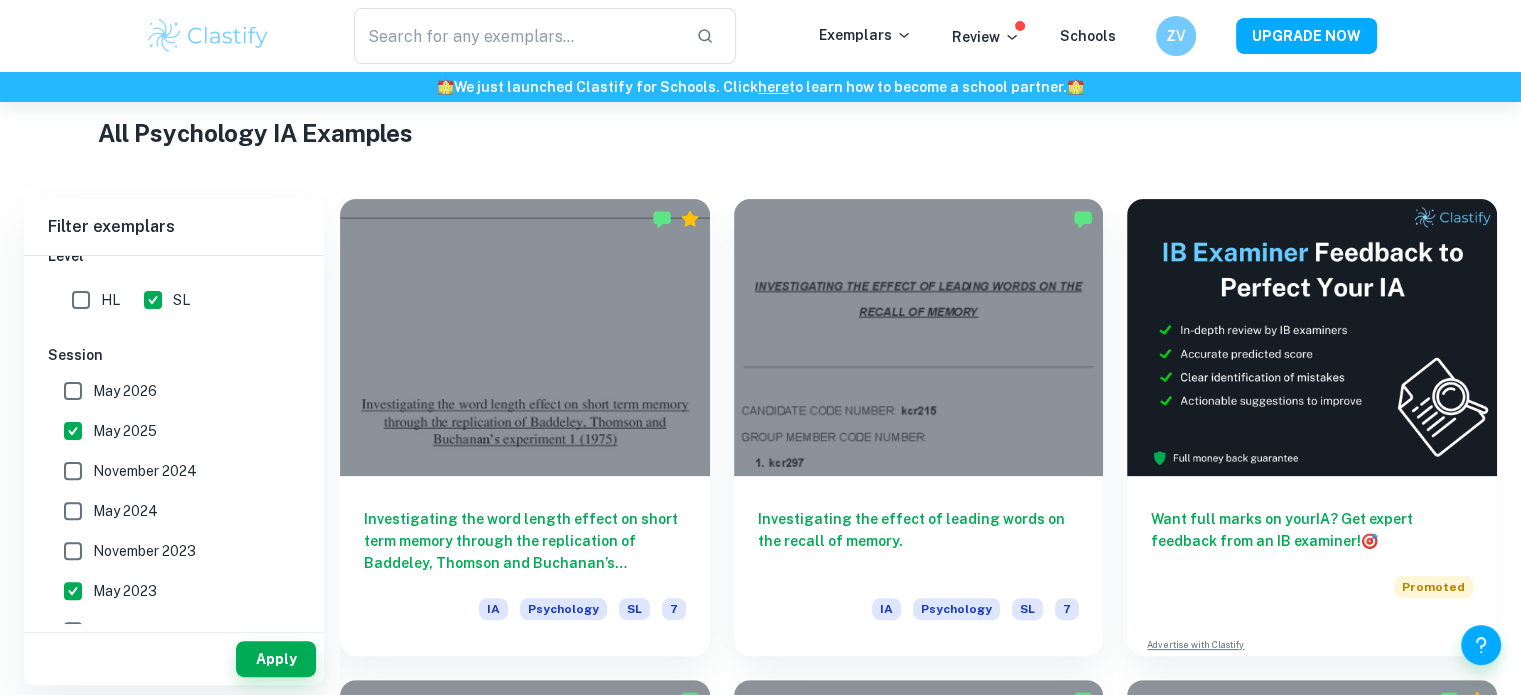click on "May 2023" at bounding box center [125, 591] 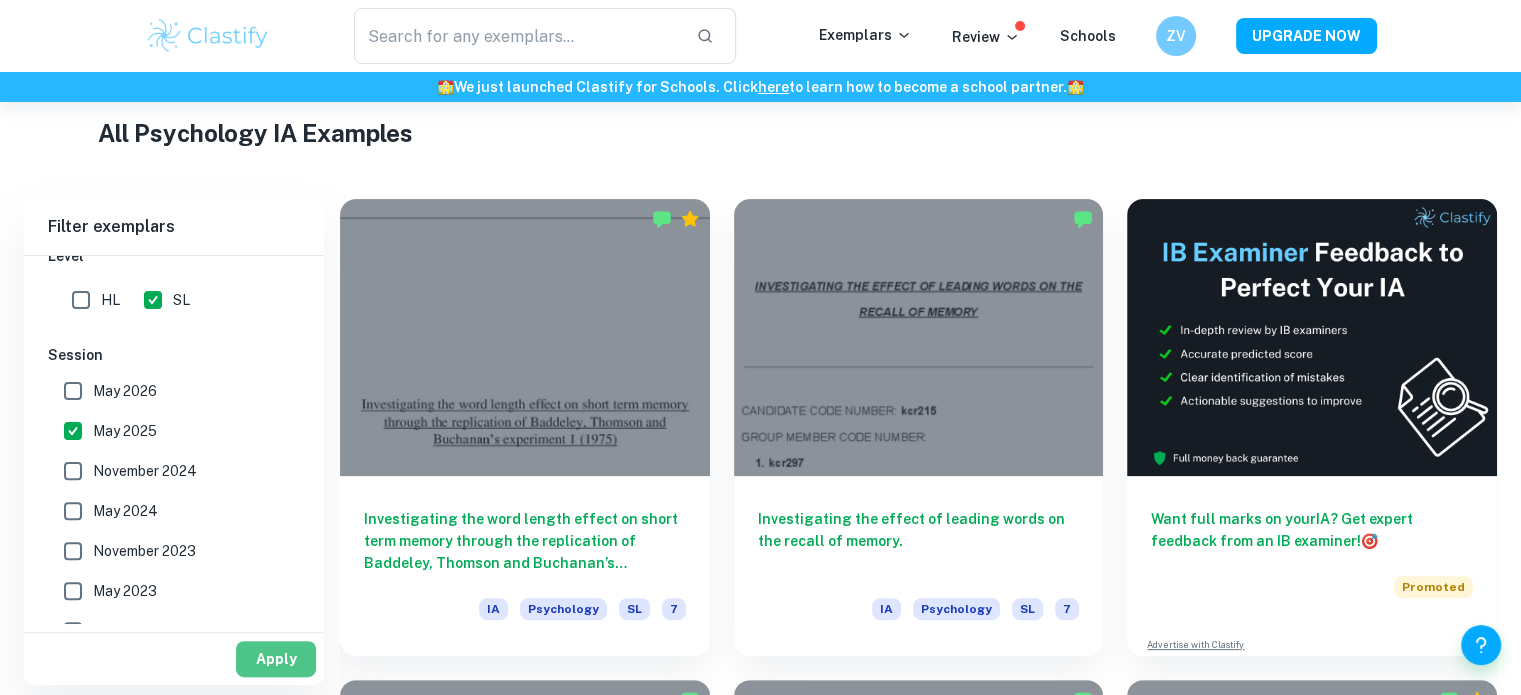 click on "Apply" at bounding box center (276, 659) 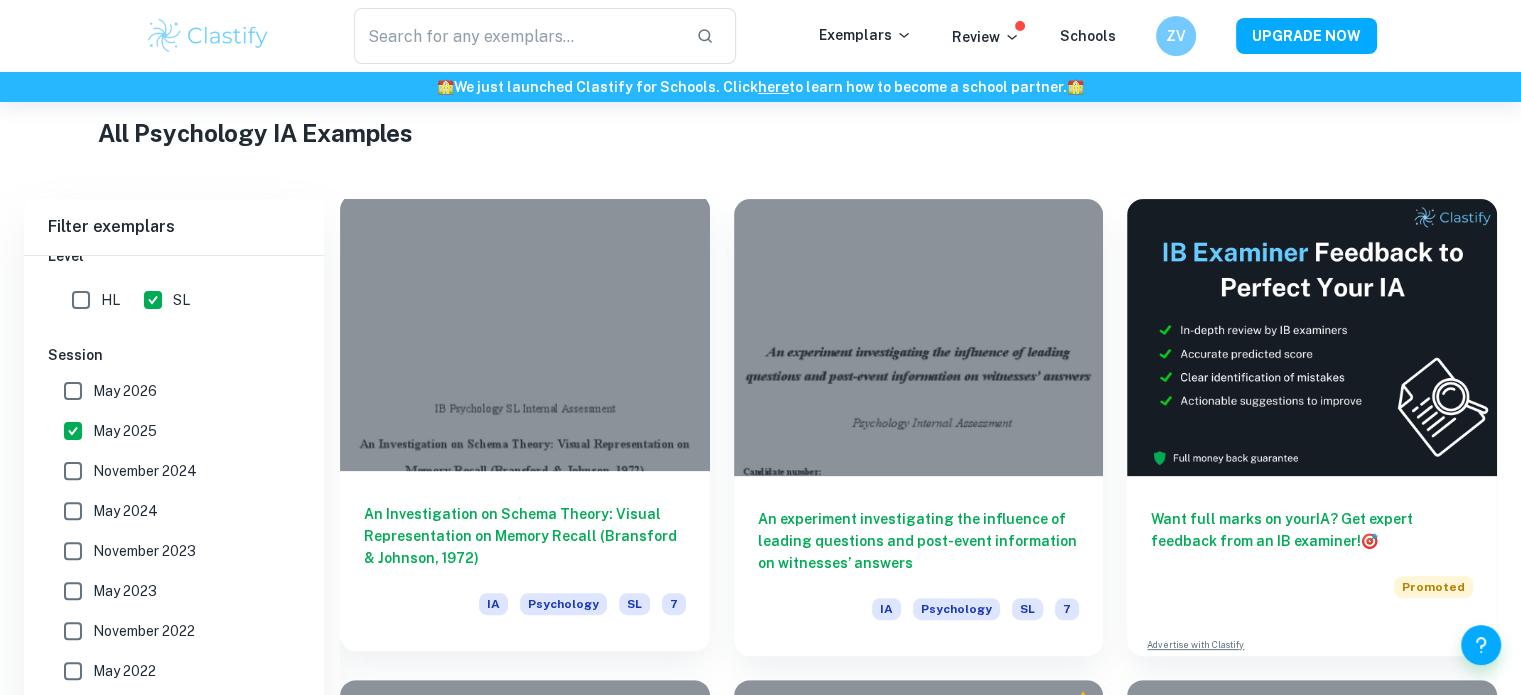 scroll, scrollTop: 583, scrollLeft: 0, axis: vertical 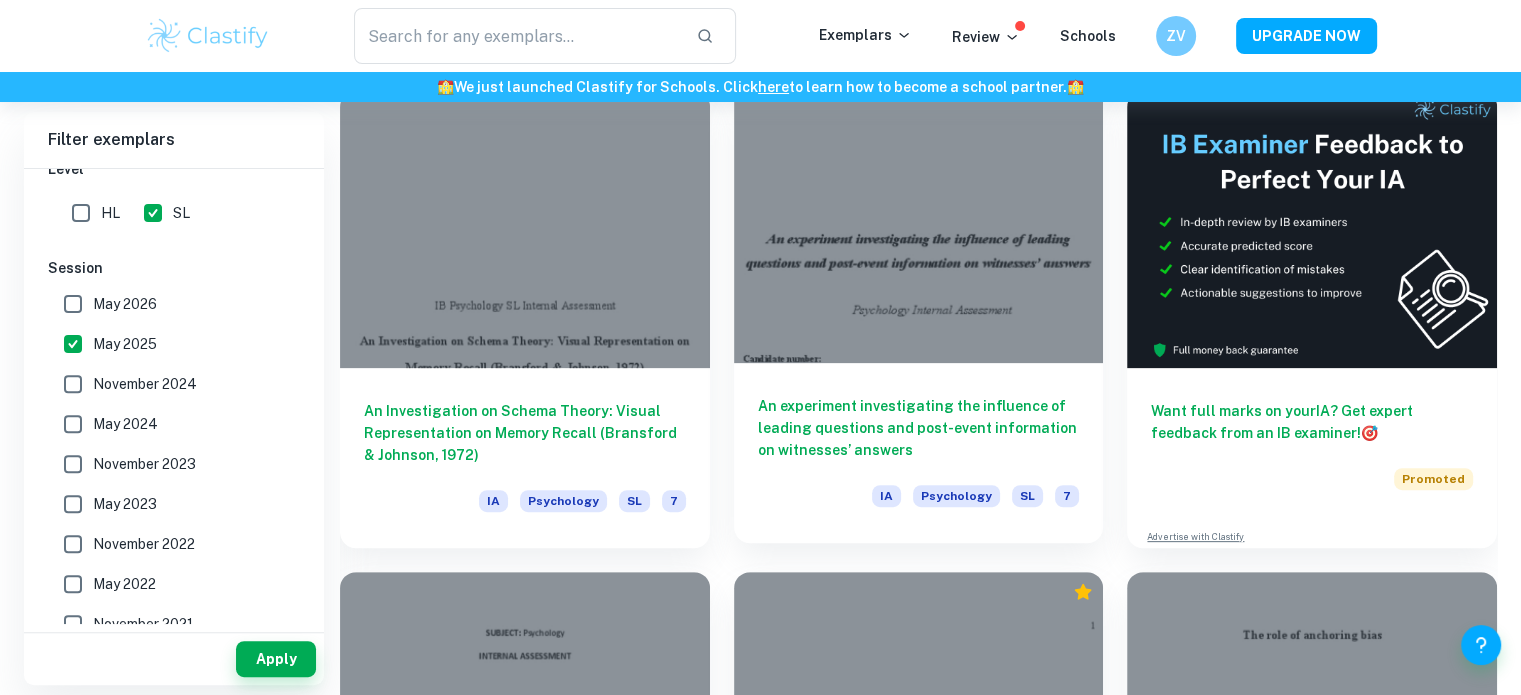 click on "An experiment investigating the influence of leading questions and post-event information on witnesses’ answers" at bounding box center [919, 428] 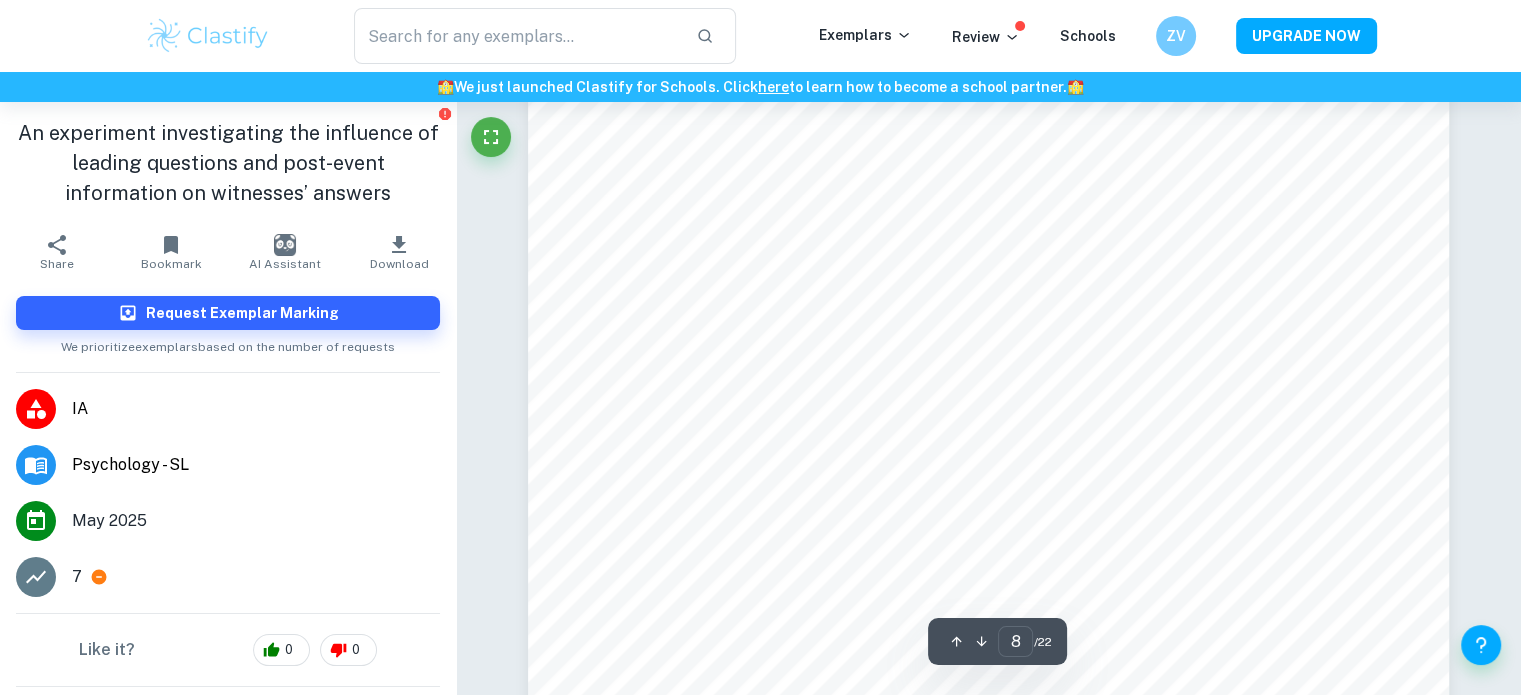 scroll, scrollTop: 9654, scrollLeft: 0, axis: vertical 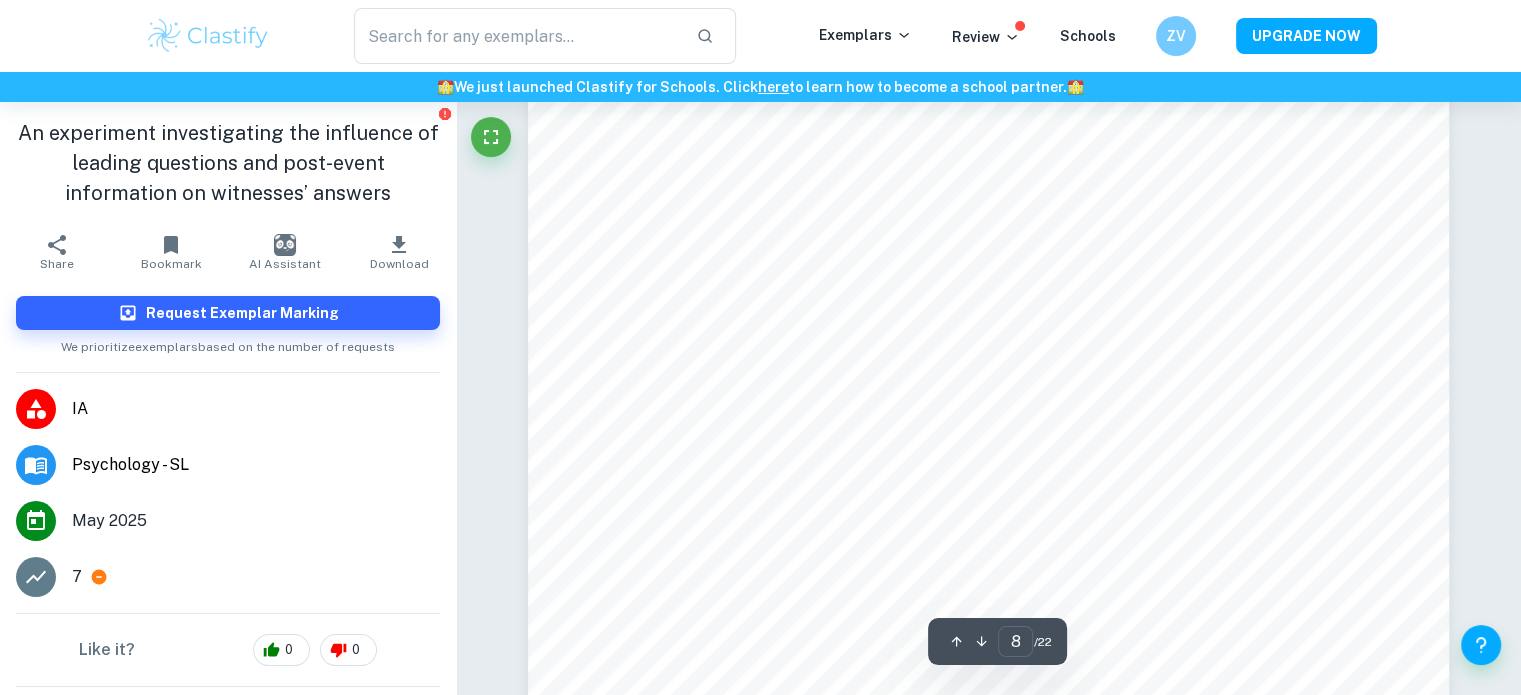 type on "7" 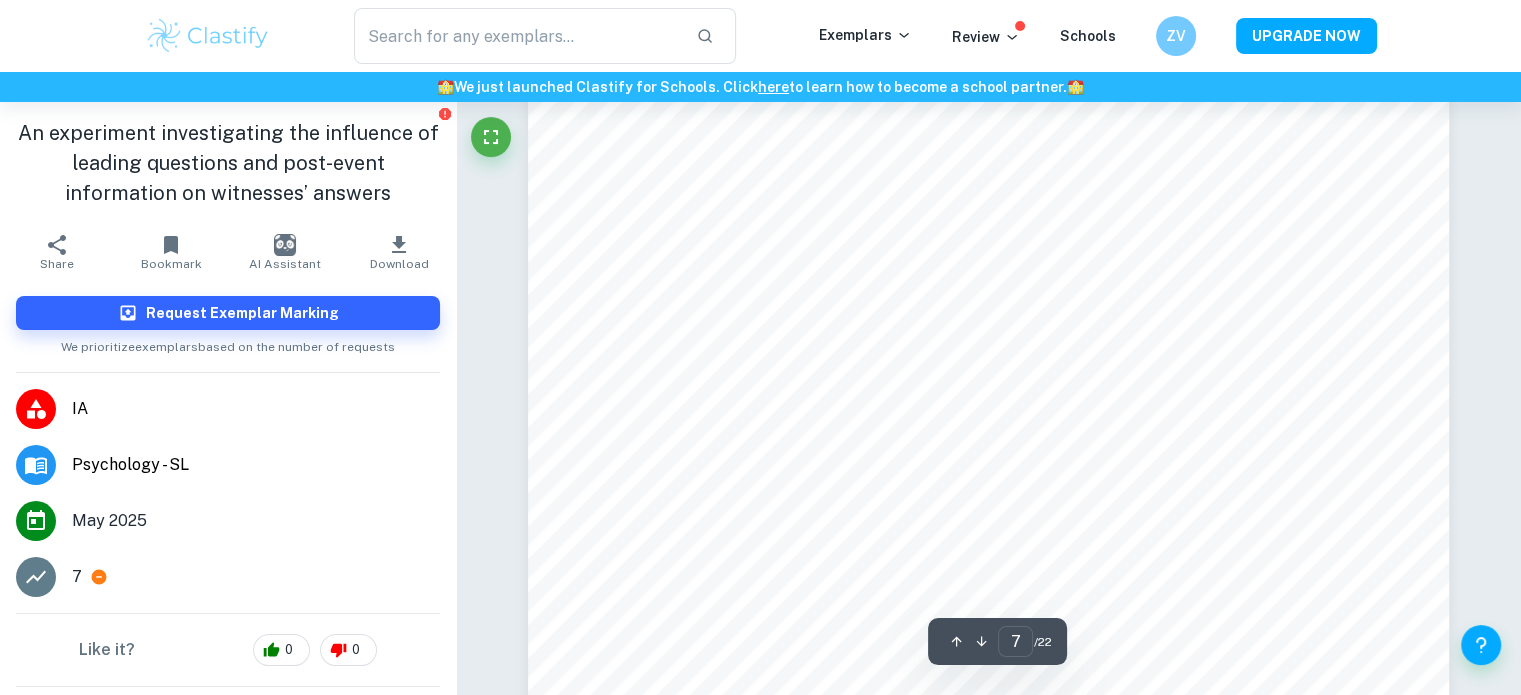 scroll, scrollTop: 8989, scrollLeft: 0, axis: vertical 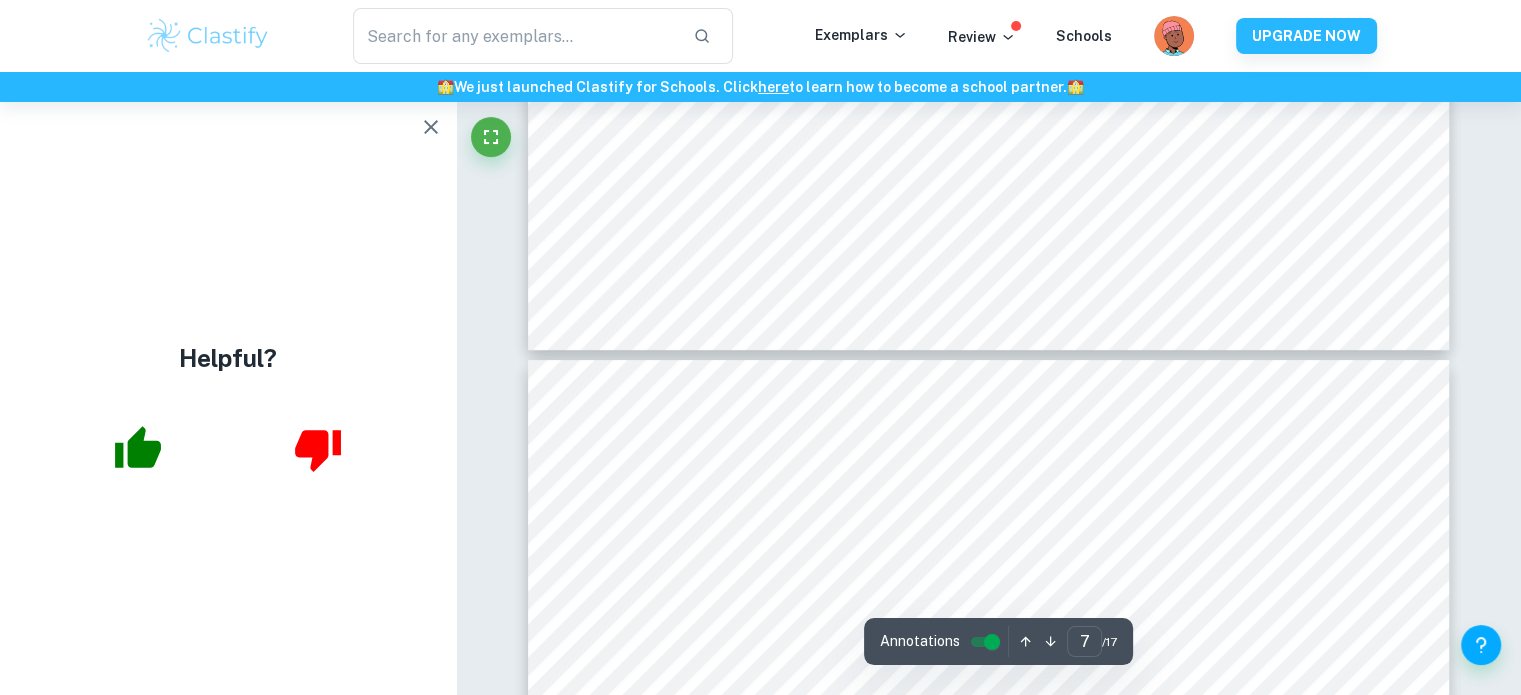 type on "6" 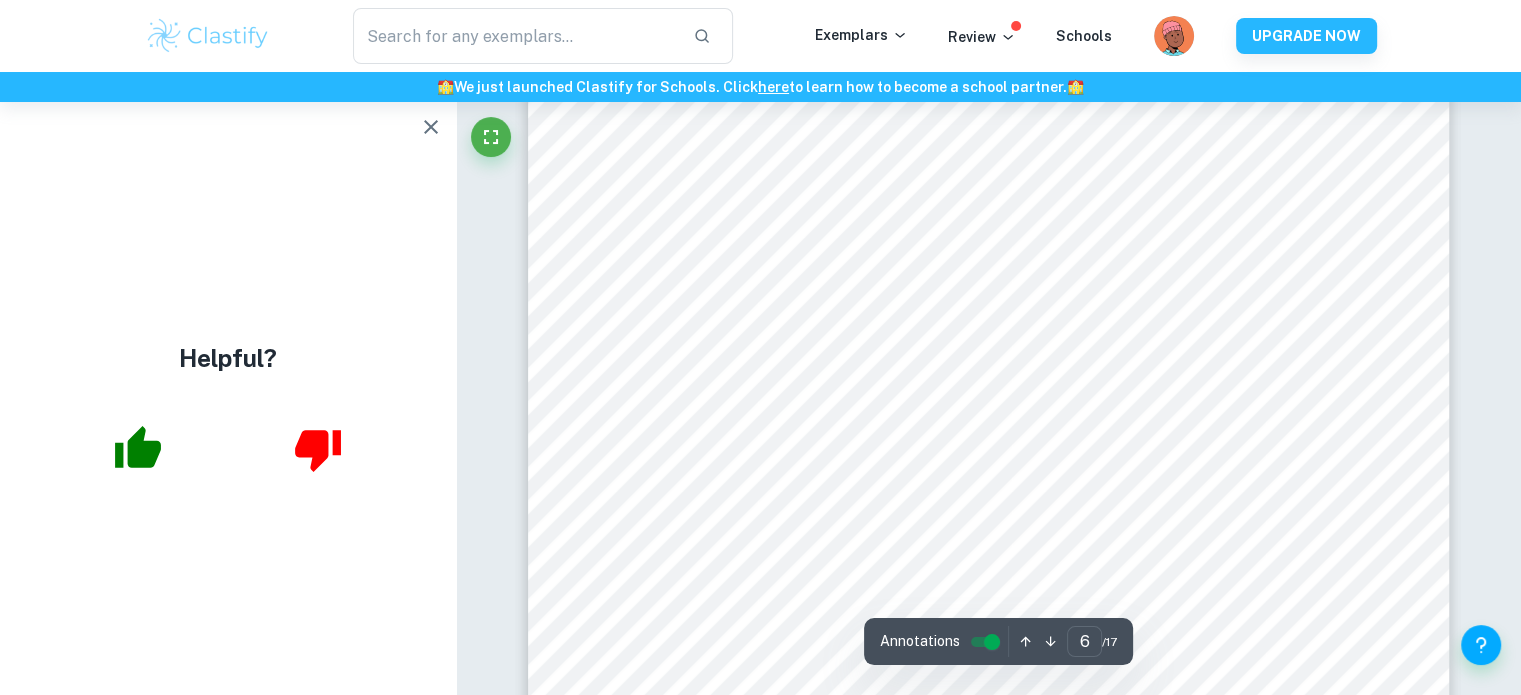 scroll, scrollTop: 7476, scrollLeft: 0, axis: vertical 